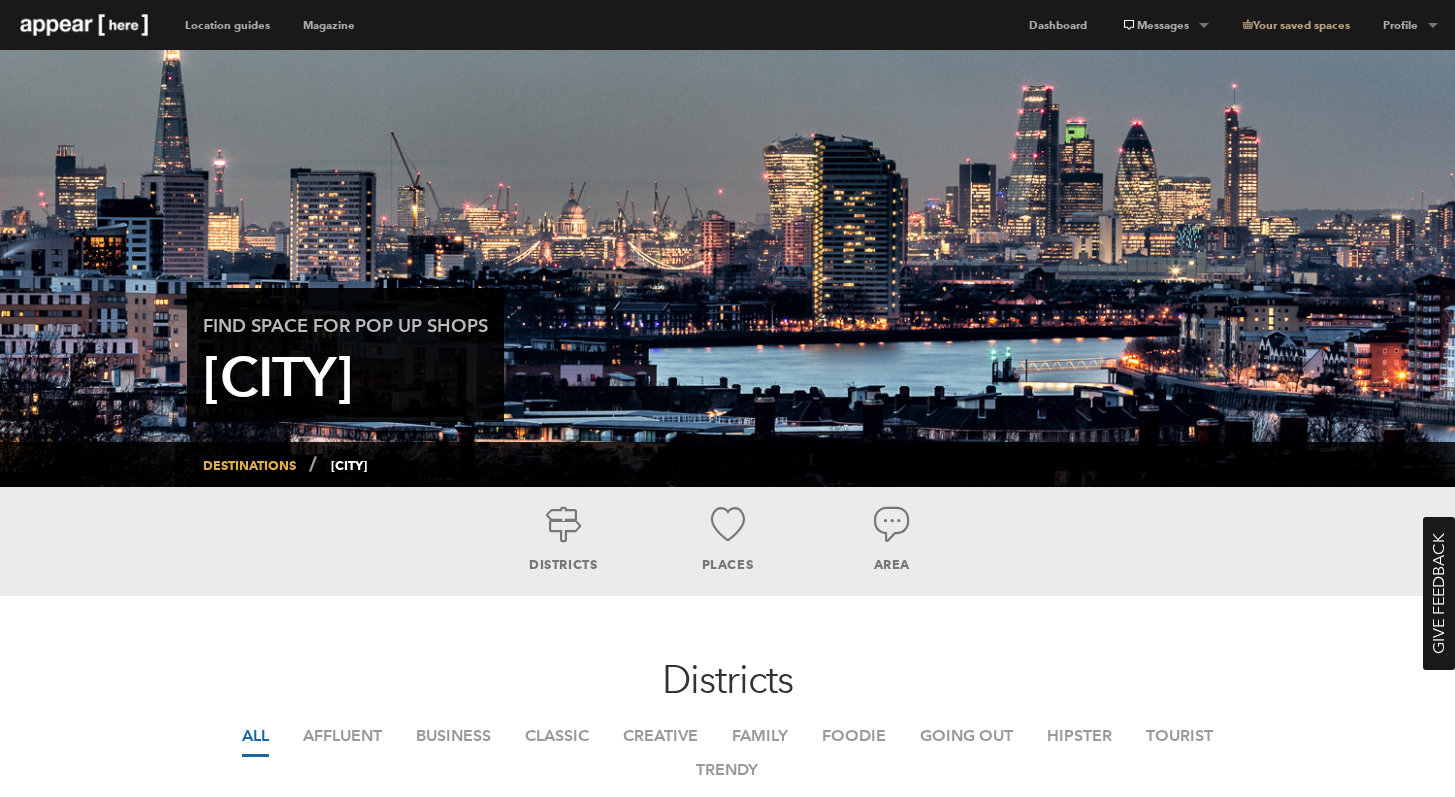 scroll, scrollTop: 0, scrollLeft: 0, axis: both 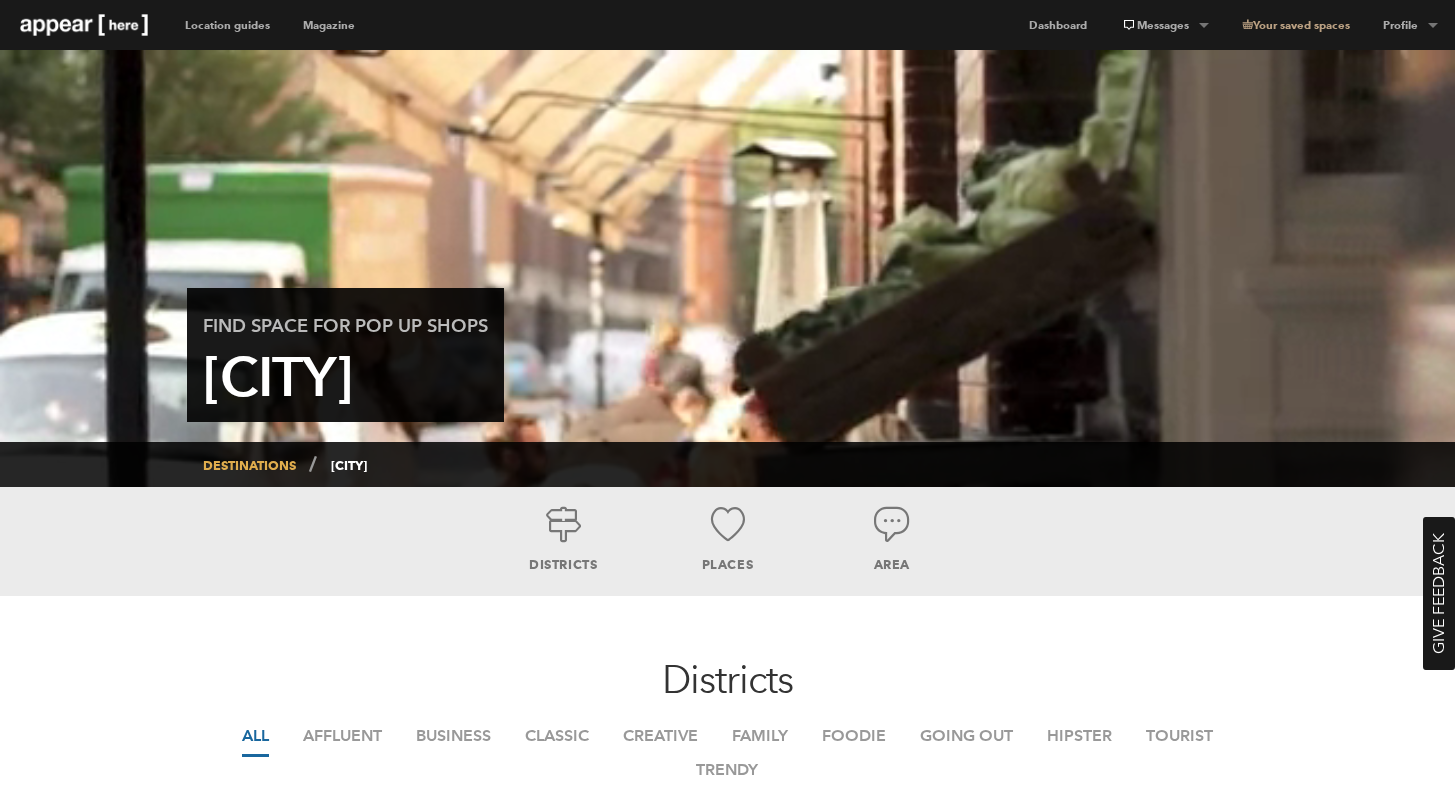 click at bounding box center [84, 25] 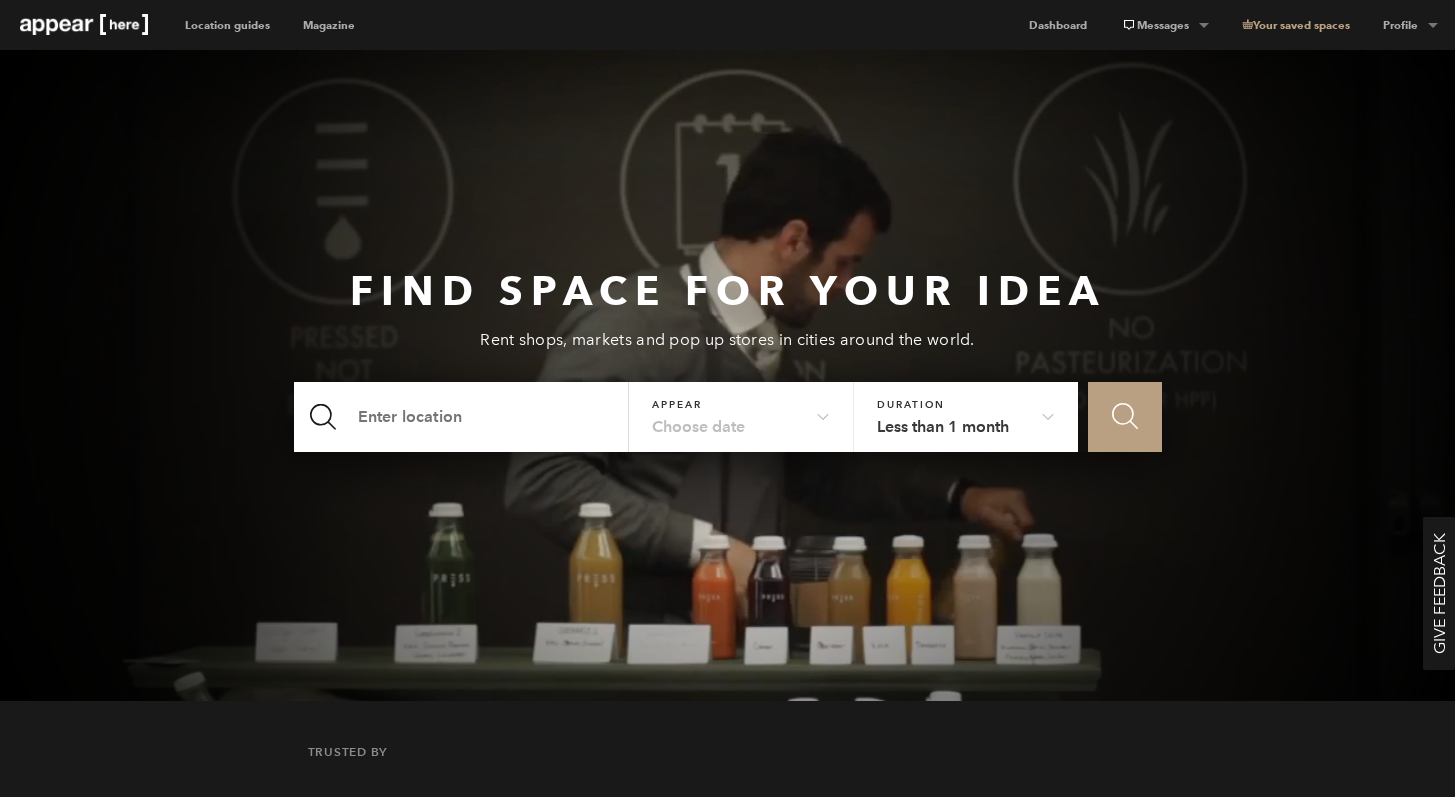 scroll, scrollTop: 0, scrollLeft: 0, axis: both 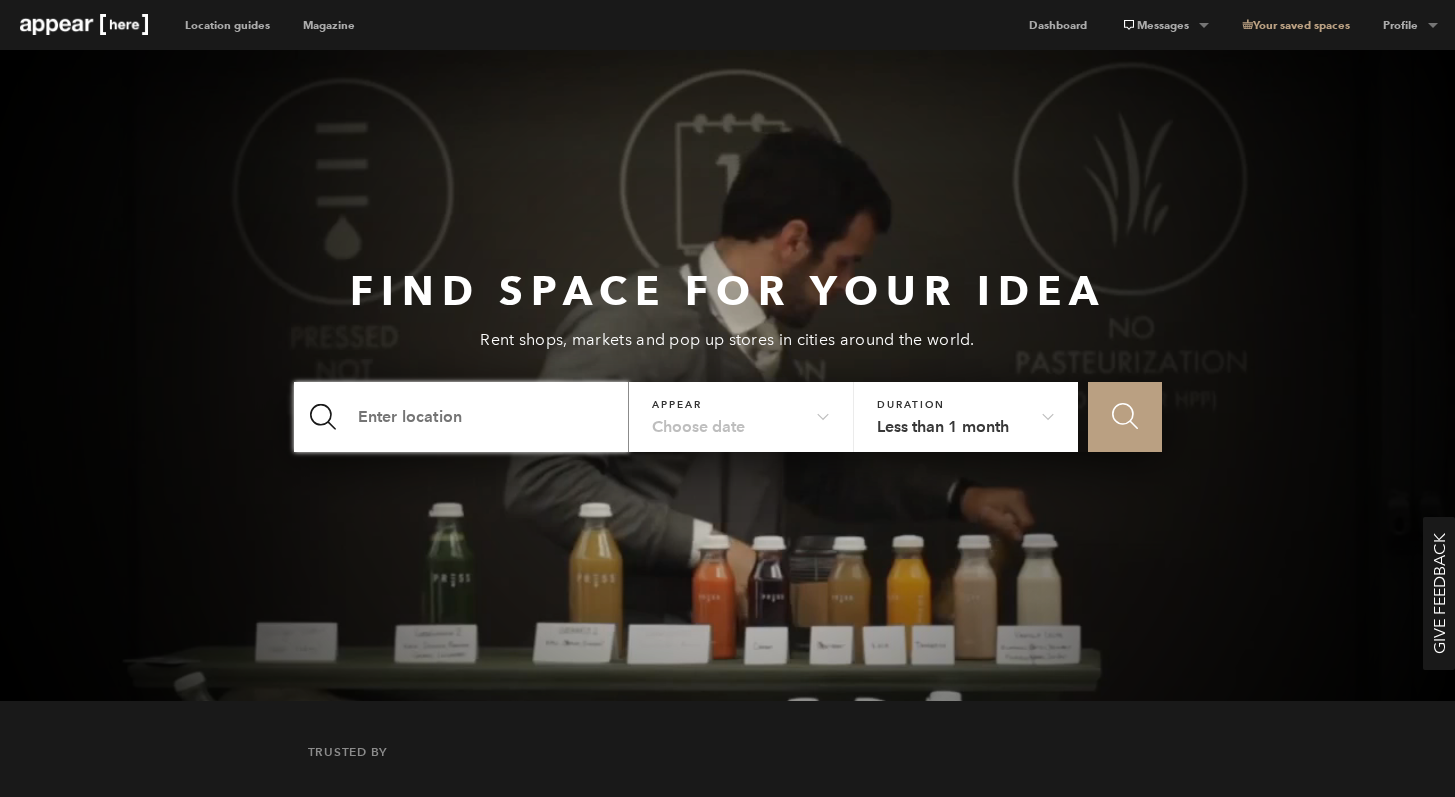 click at bounding box center [462, 417] 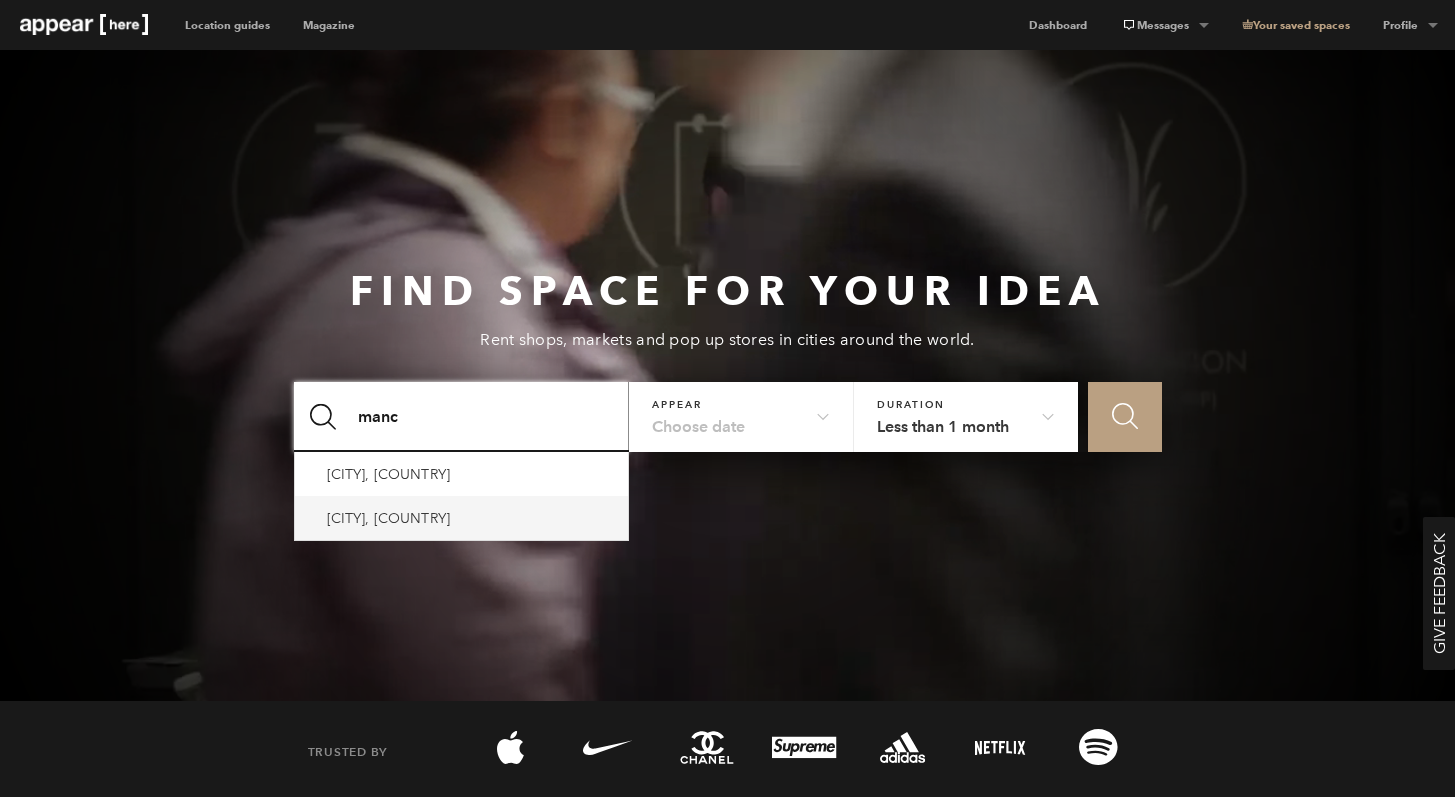 type on "manc" 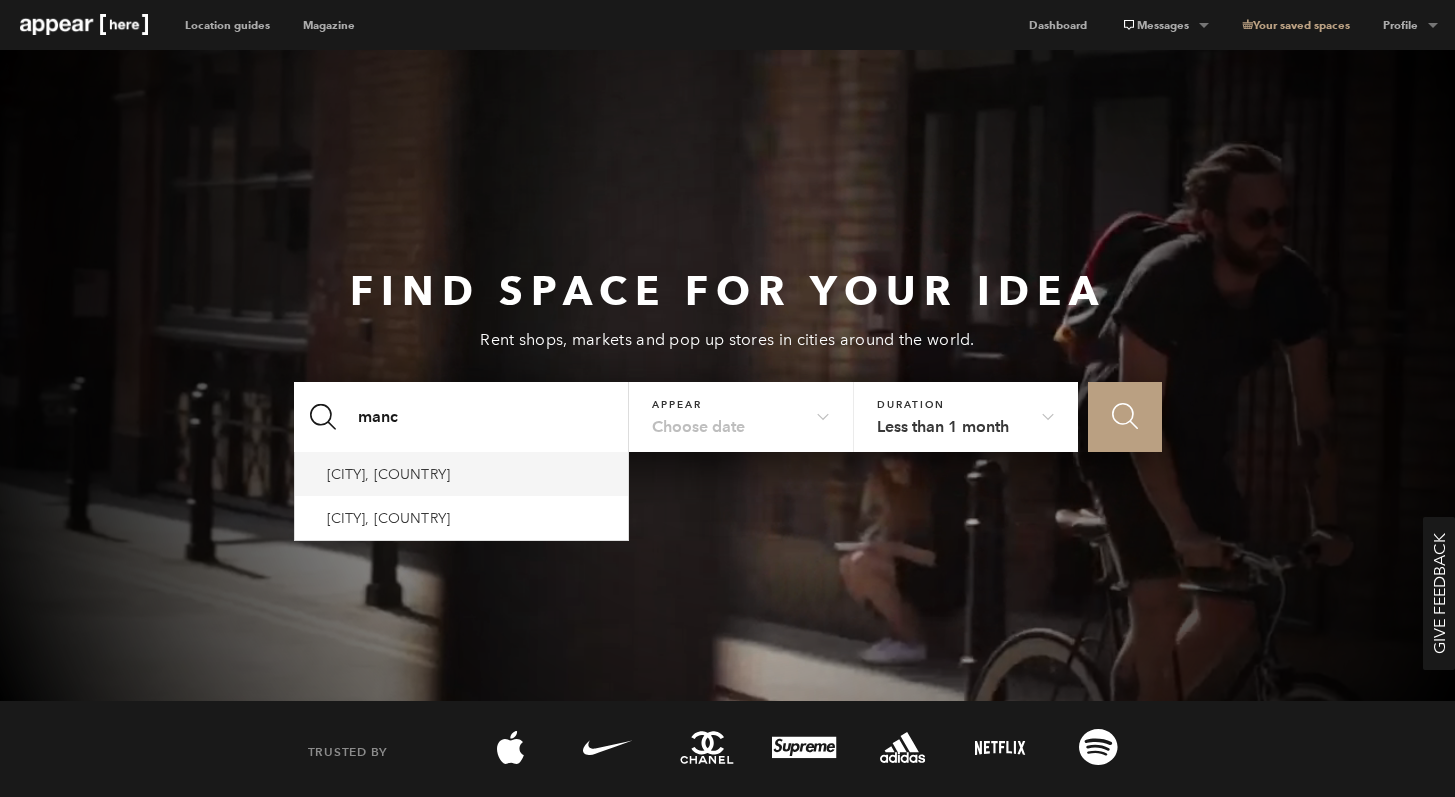 click on "Manchester, UK" at bounding box center (462, 474) 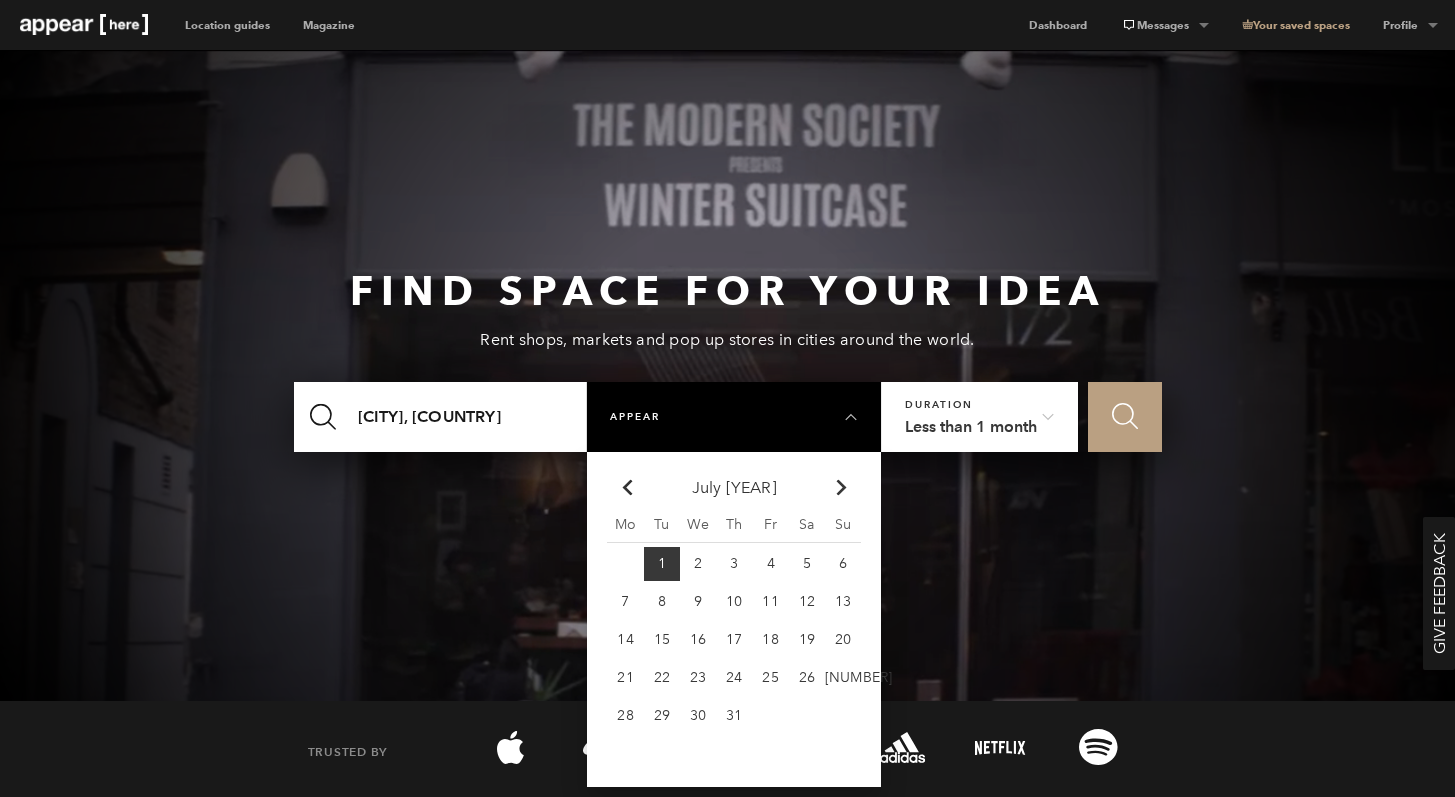 click on "Chevron-up" at bounding box center [842, 487] 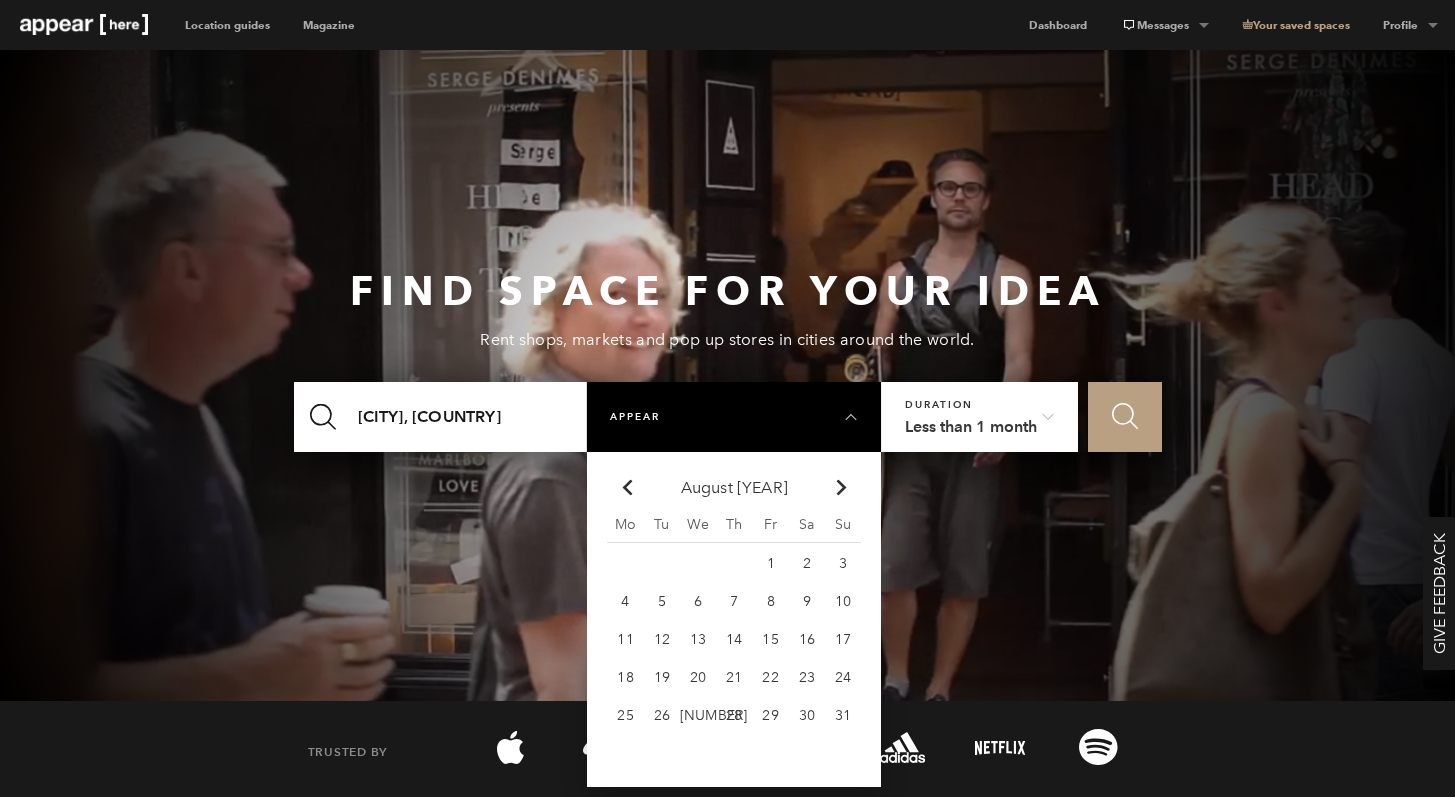 click on "Chevron-up" at bounding box center (842, 487) 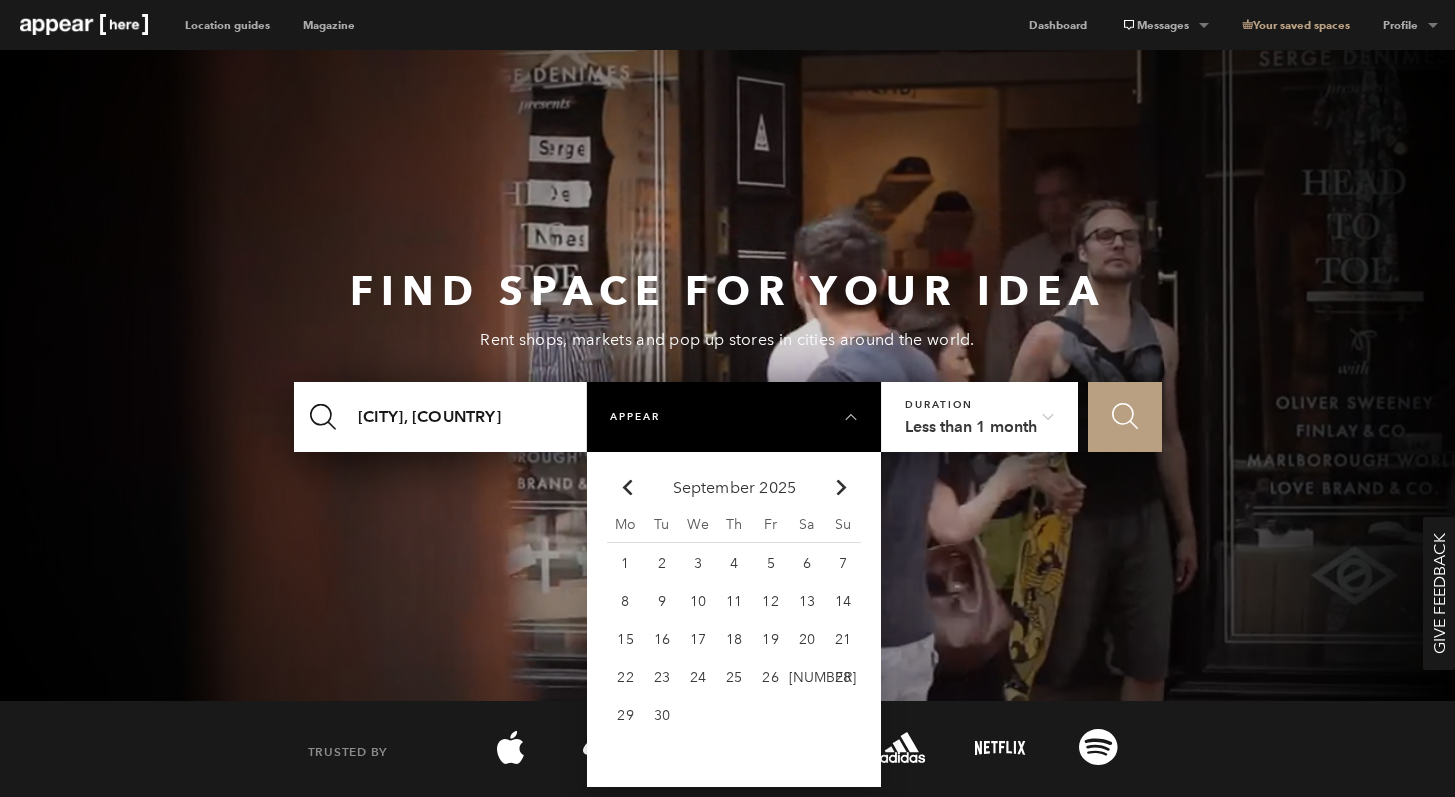 click on "Chevron-up" at bounding box center [842, 487] 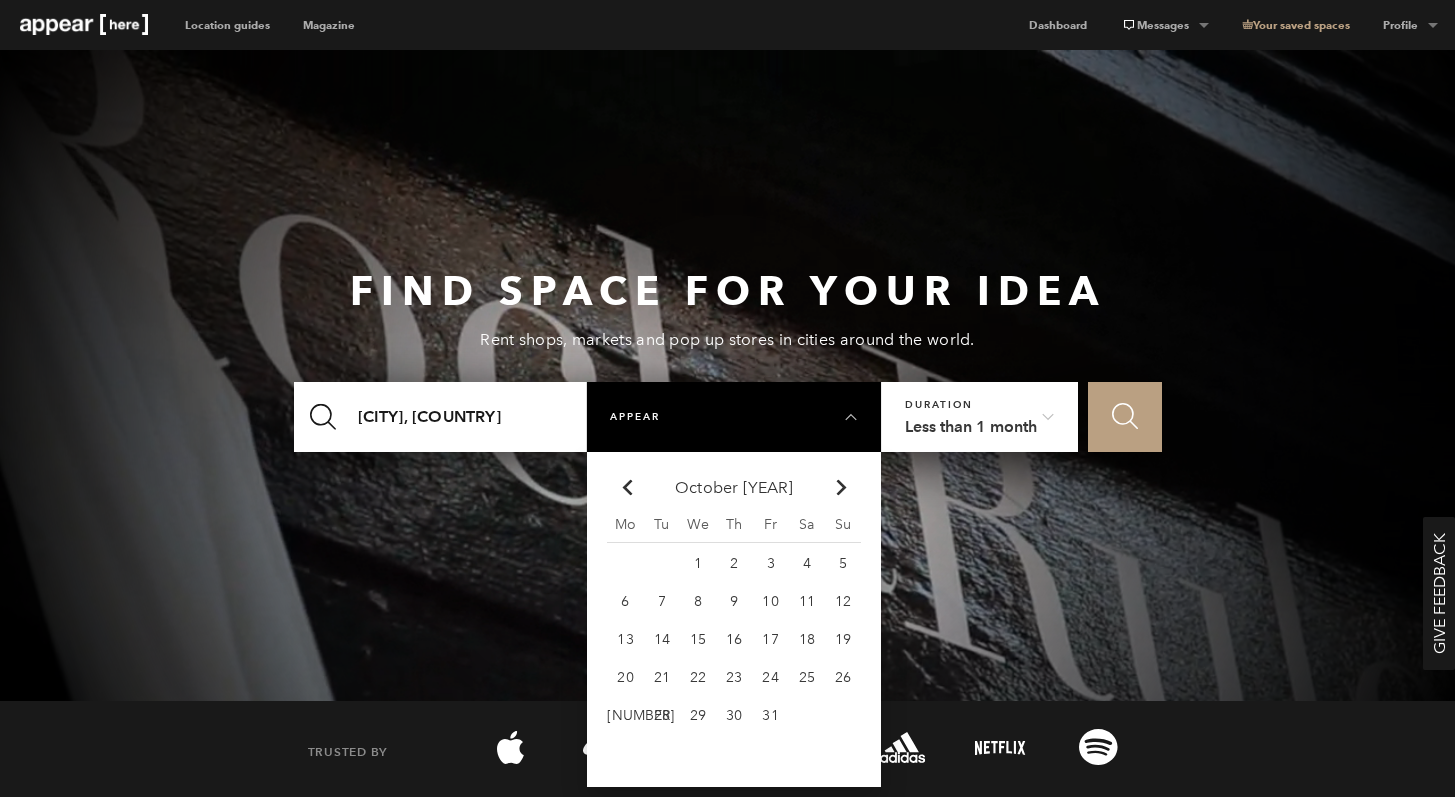 click on "31" at bounding box center [698, 563] 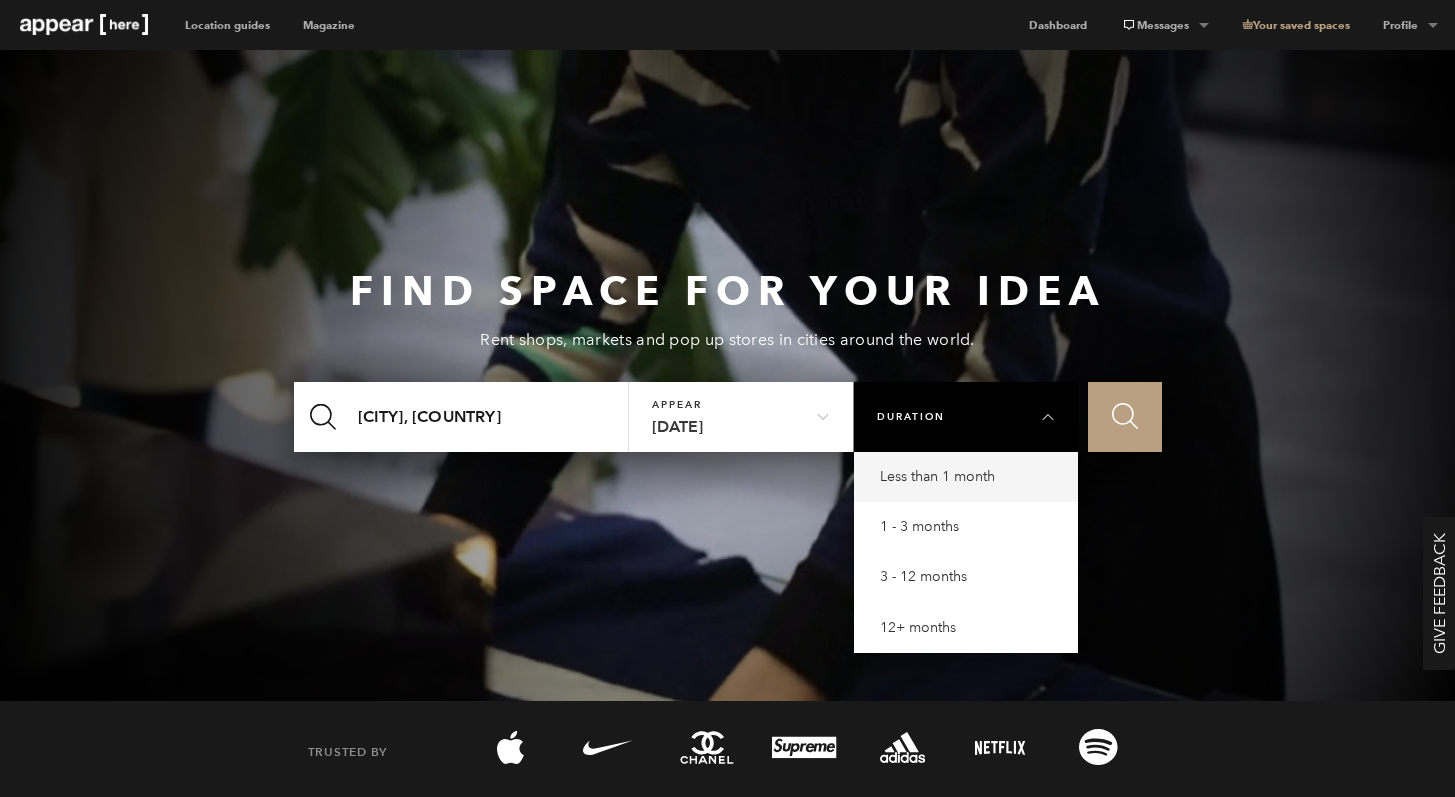 click on "Less than 1 month" at bounding box center [971, 477] 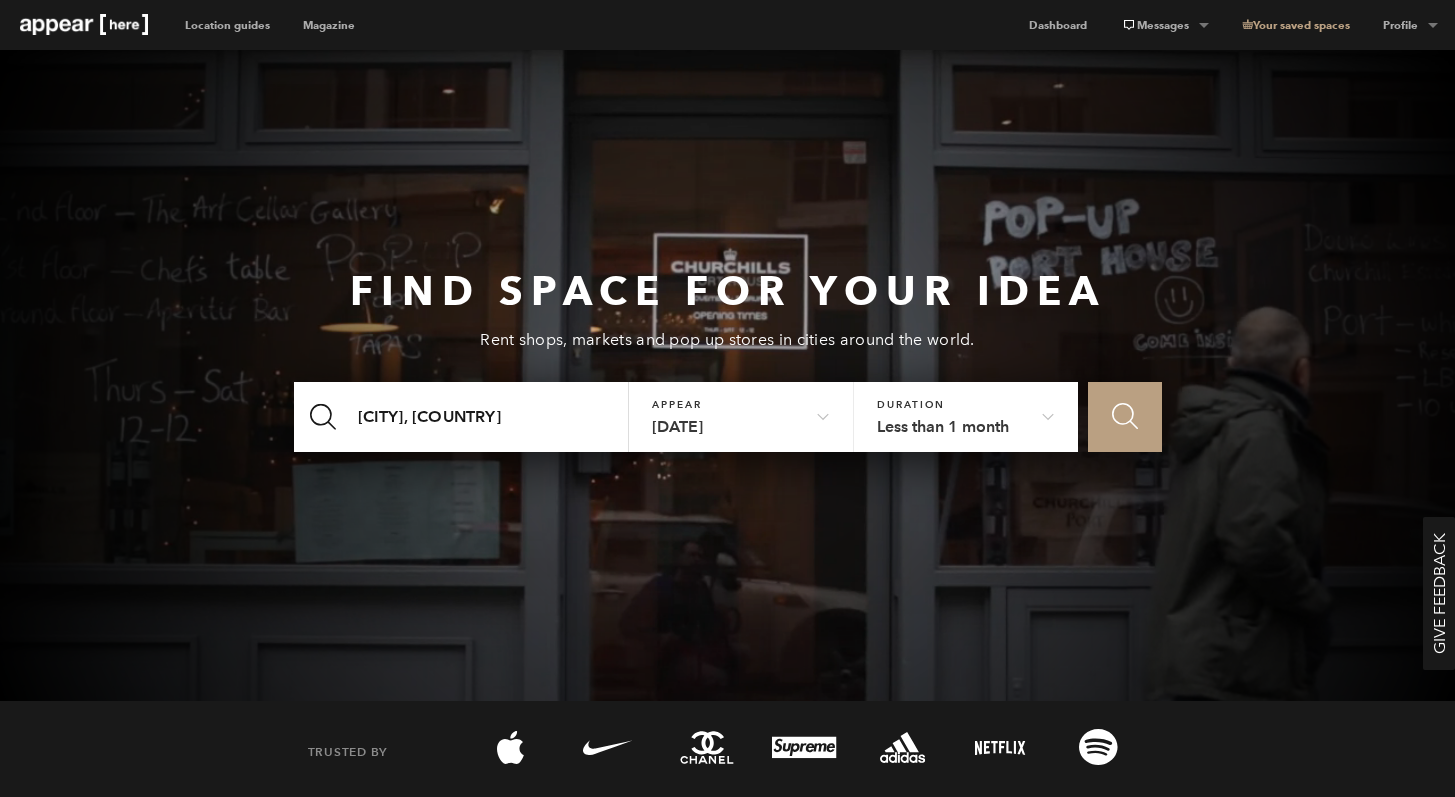 click on "31st Oct, 25" at bounding box center (741, 411) 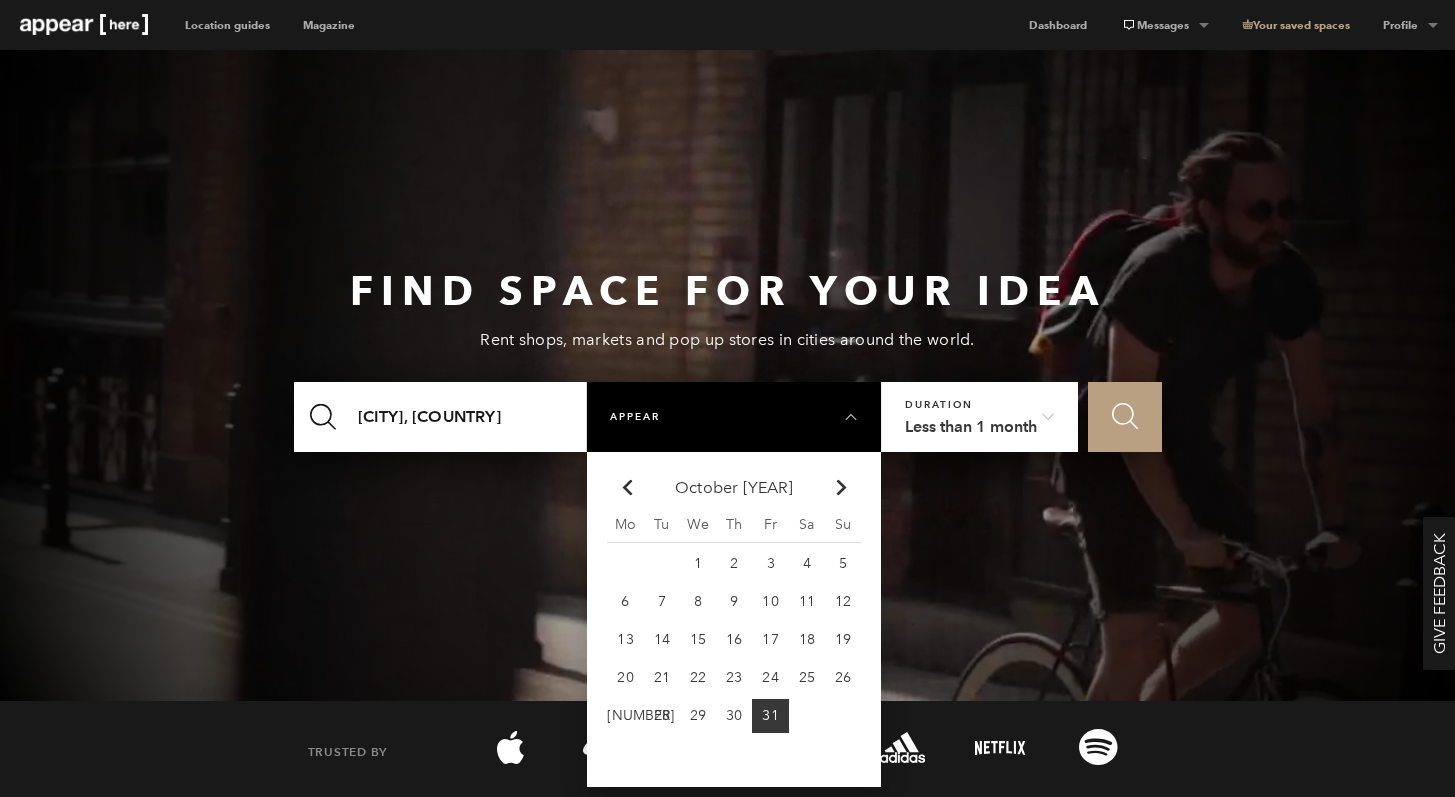 click on "29" at bounding box center (698, 563) 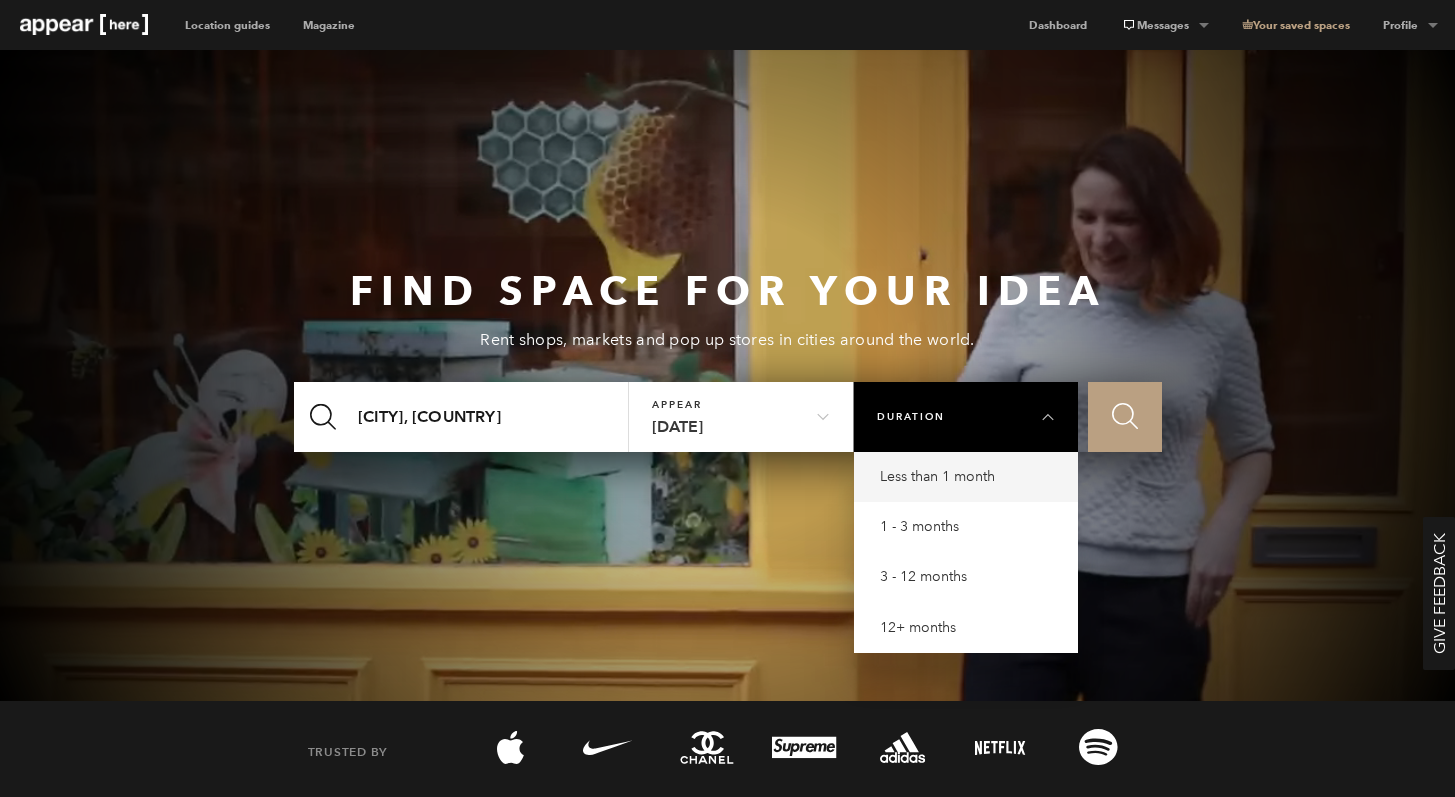 click on "Icon Search" at bounding box center (1125, 416) 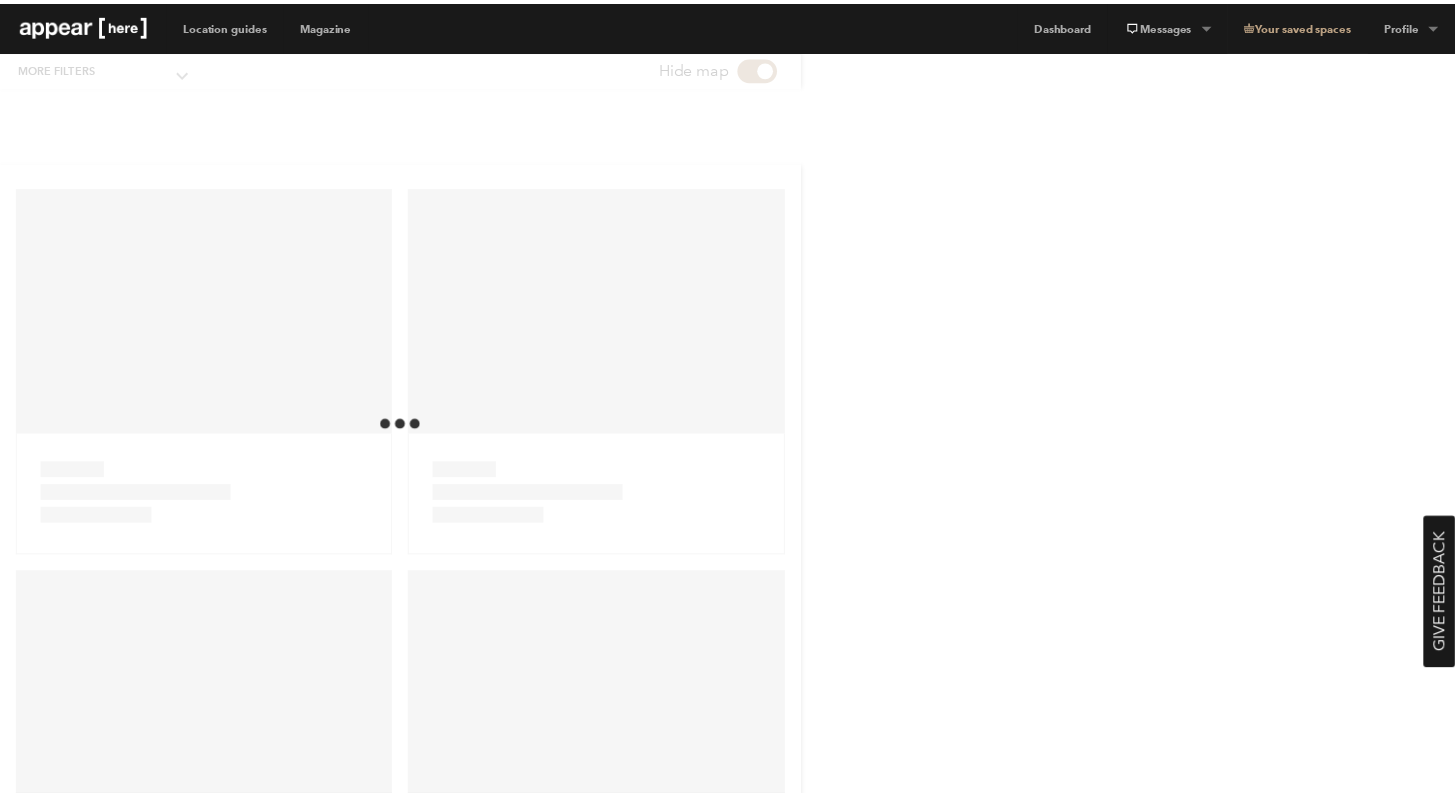 scroll, scrollTop: 0, scrollLeft: 0, axis: both 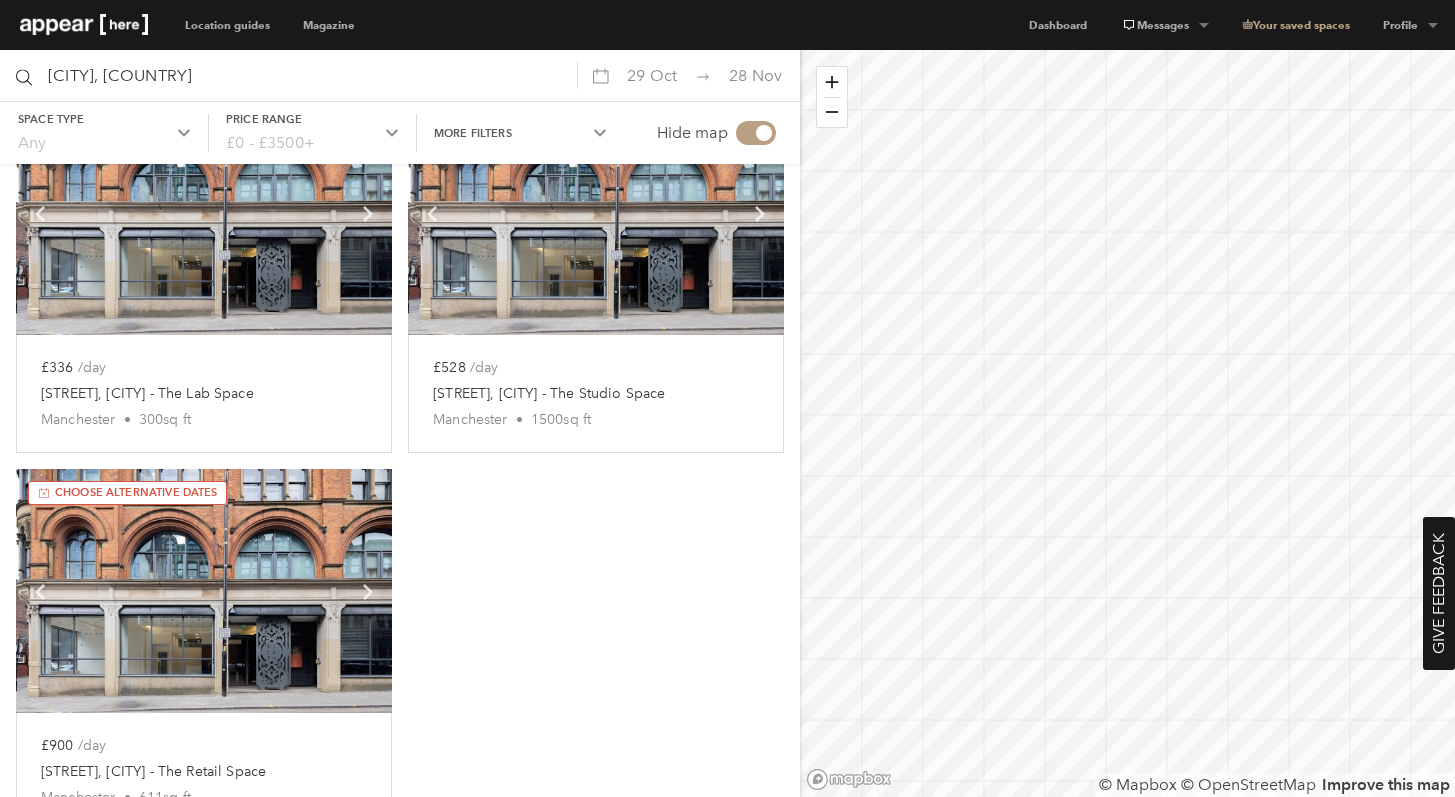 click at bounding box center [204, 213] 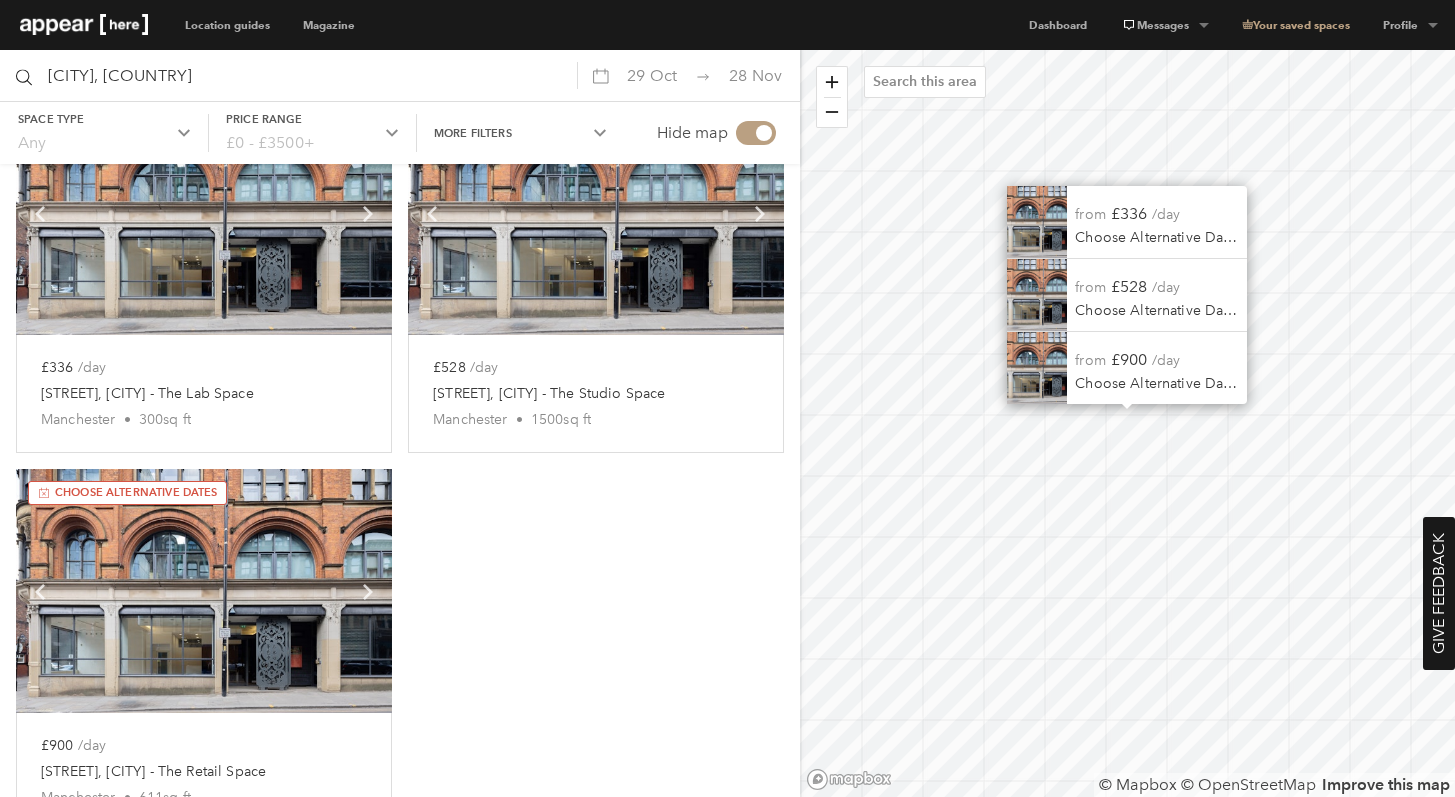 click on "Choose Alternative Dates" at bounding box center (1157, 311) 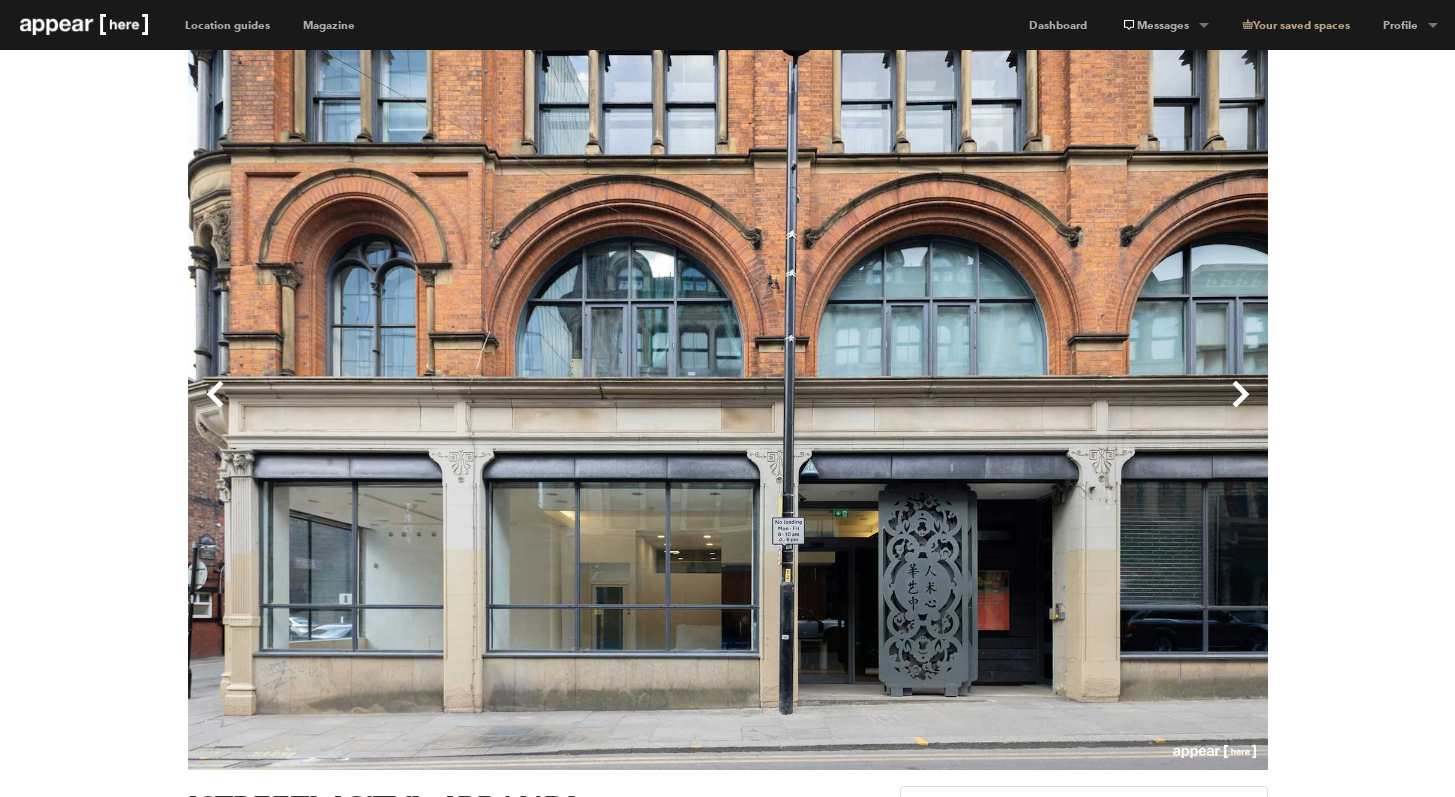 scroll, scrollTop: 0, scrollLeft: 0, axis: both 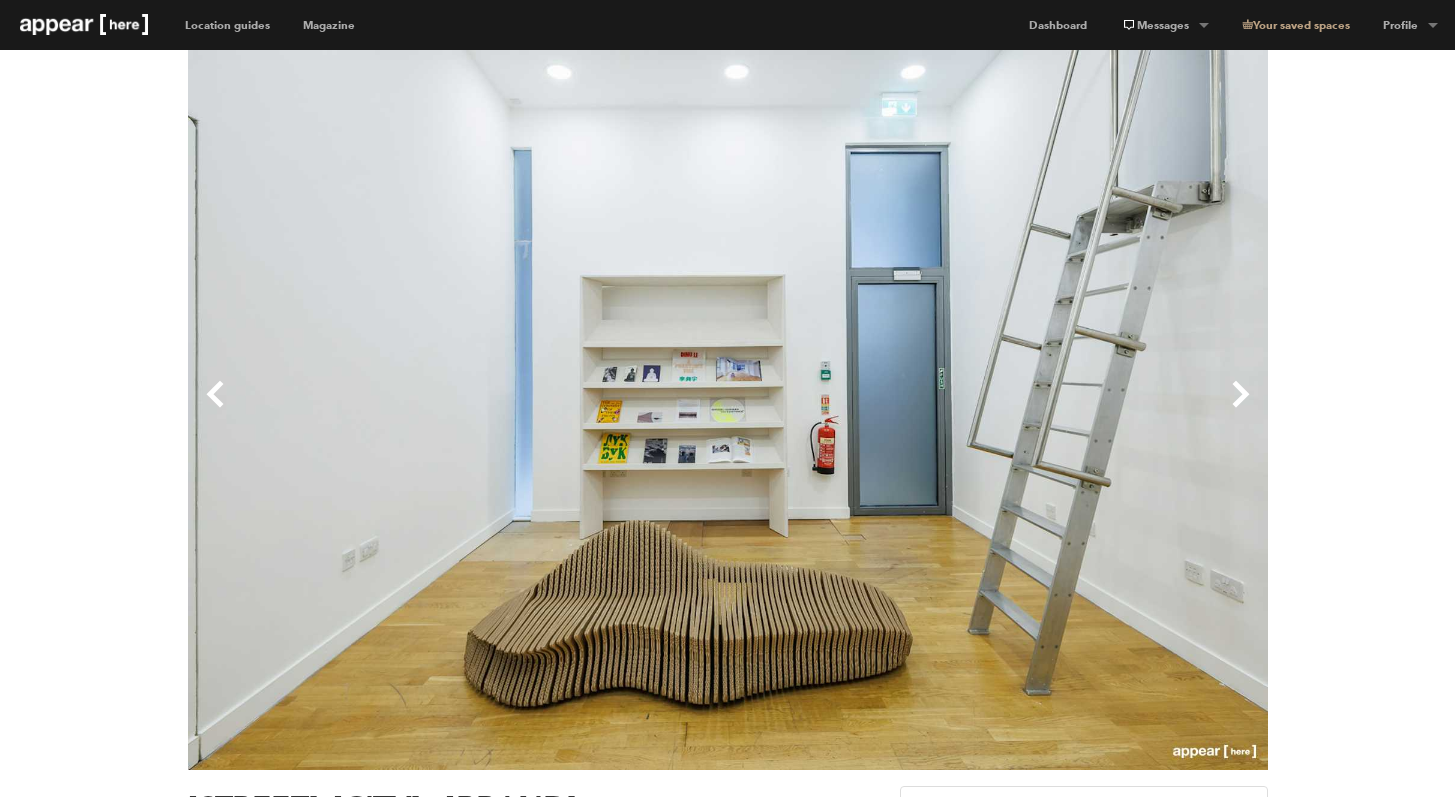 click on "Next" at bounding box center (998, 410) 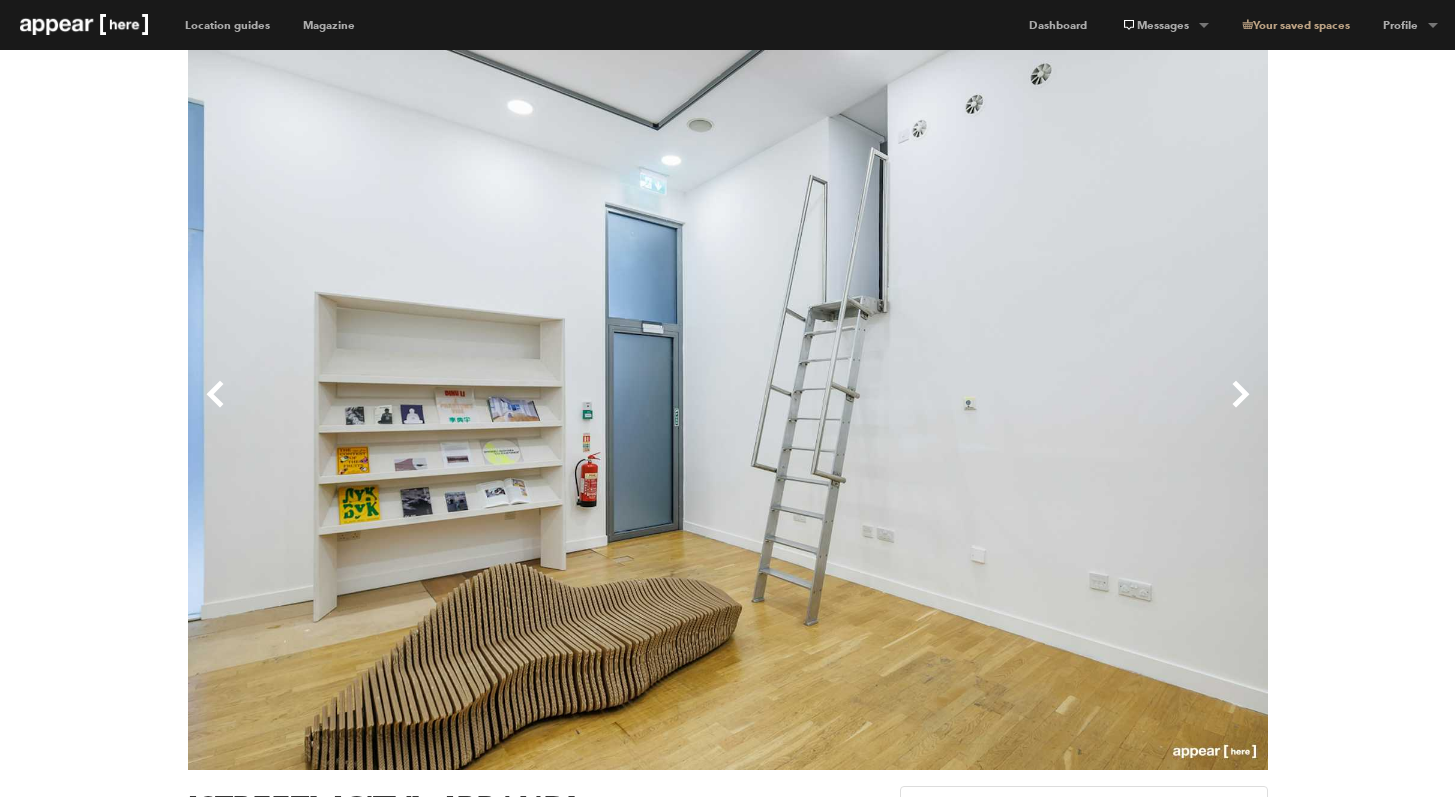 click on "Next" at bounding box center [998, 410] 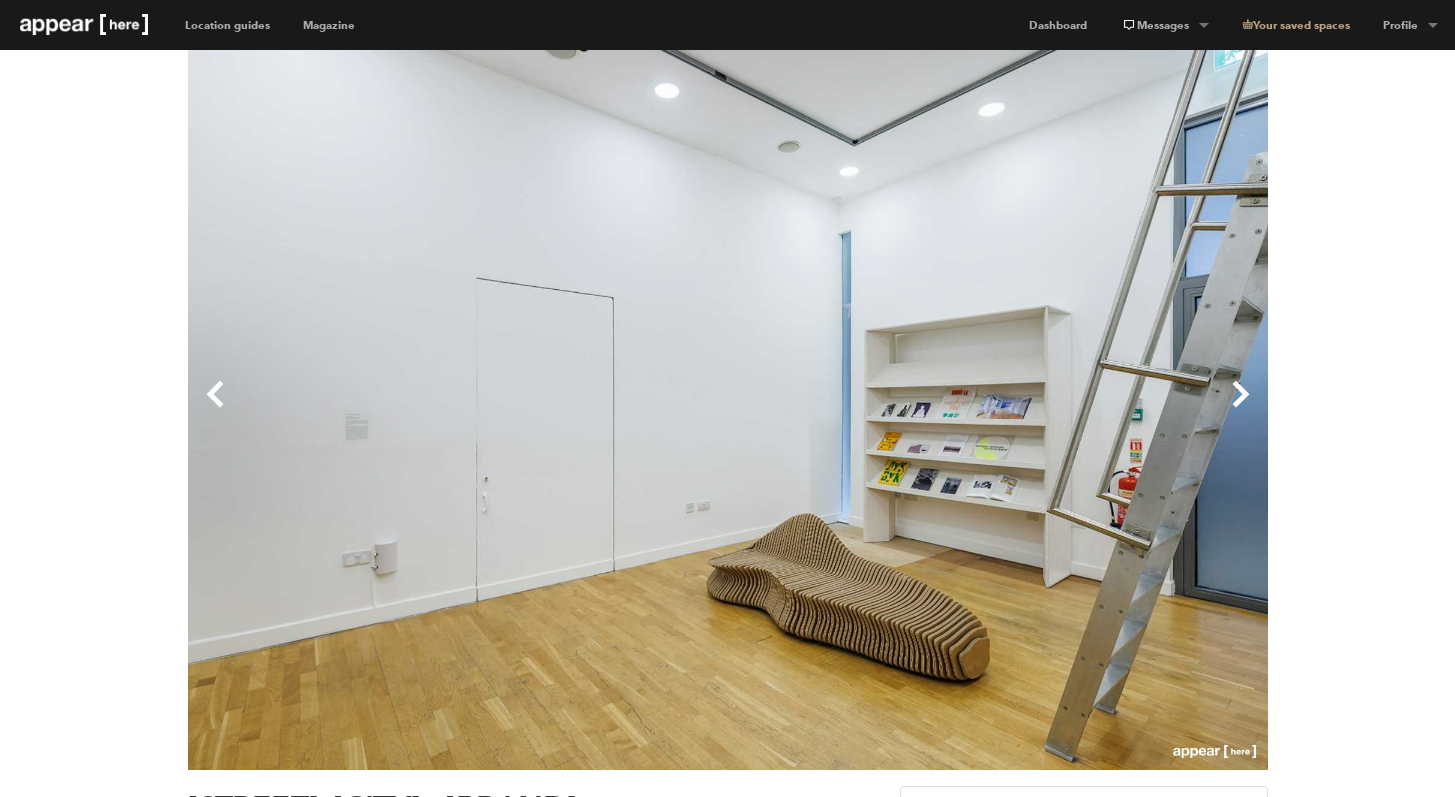 click on "Next" at bounding box center [998, 410] 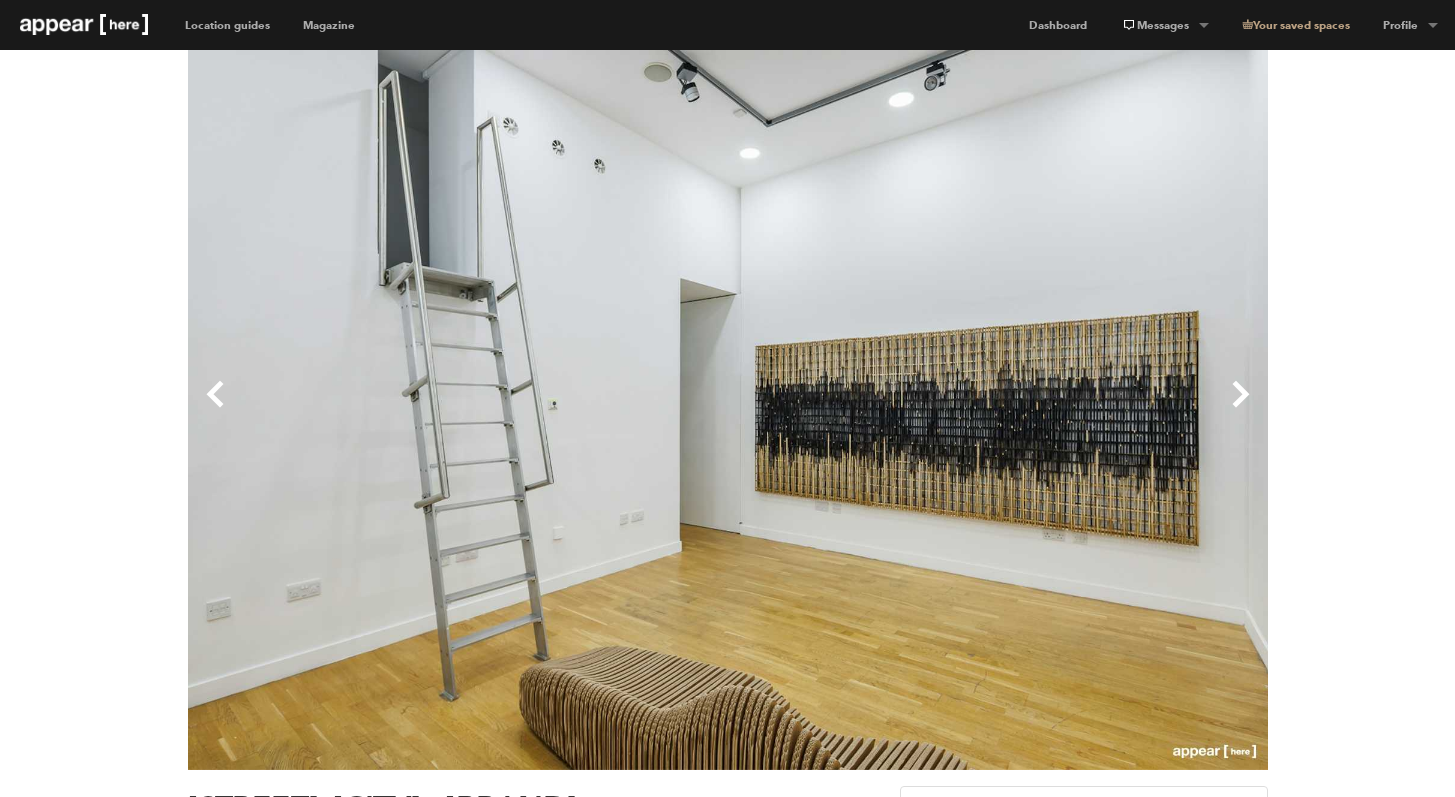 click on "Next" at bounding box center (998, 410) 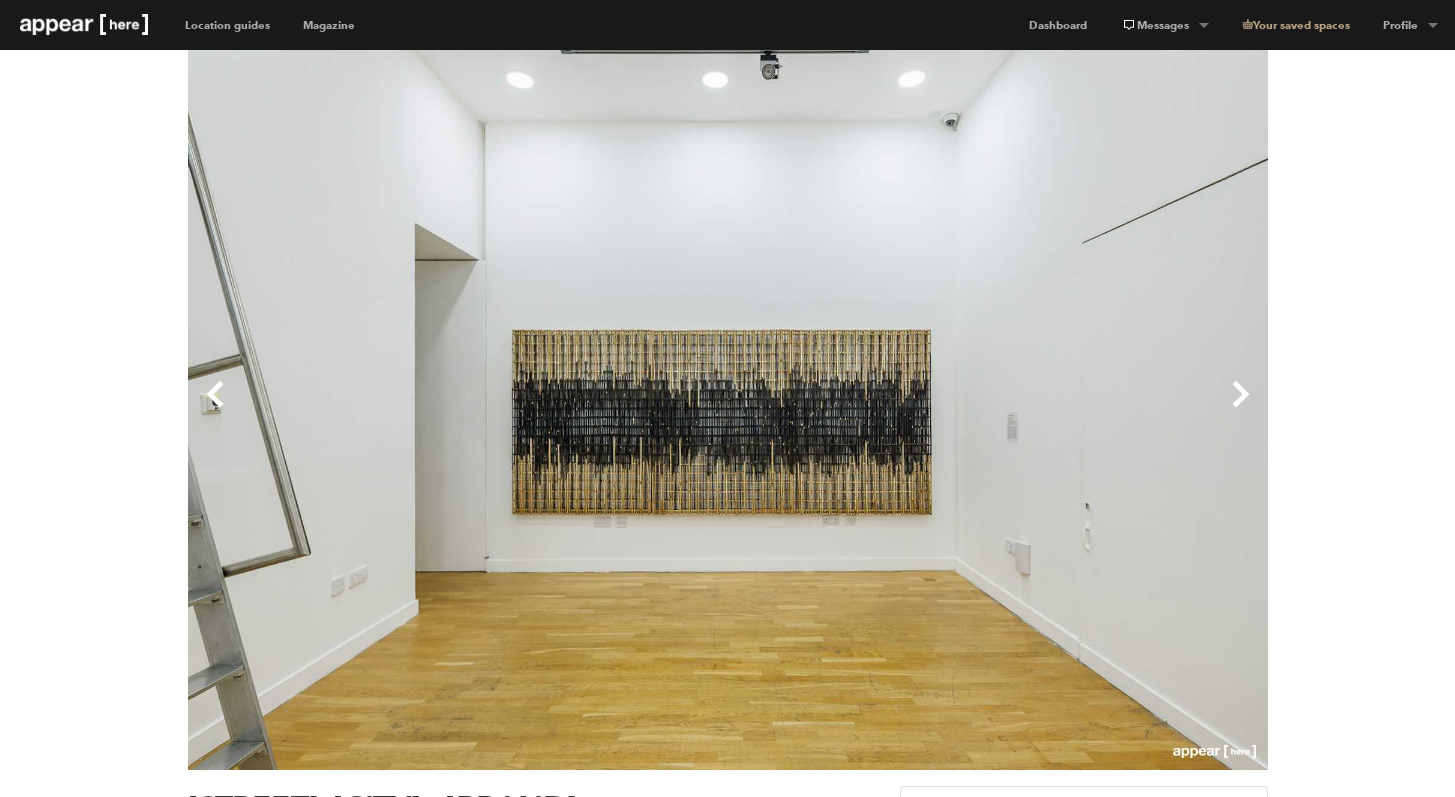 click on "Next" at bounding box center (998, 410) 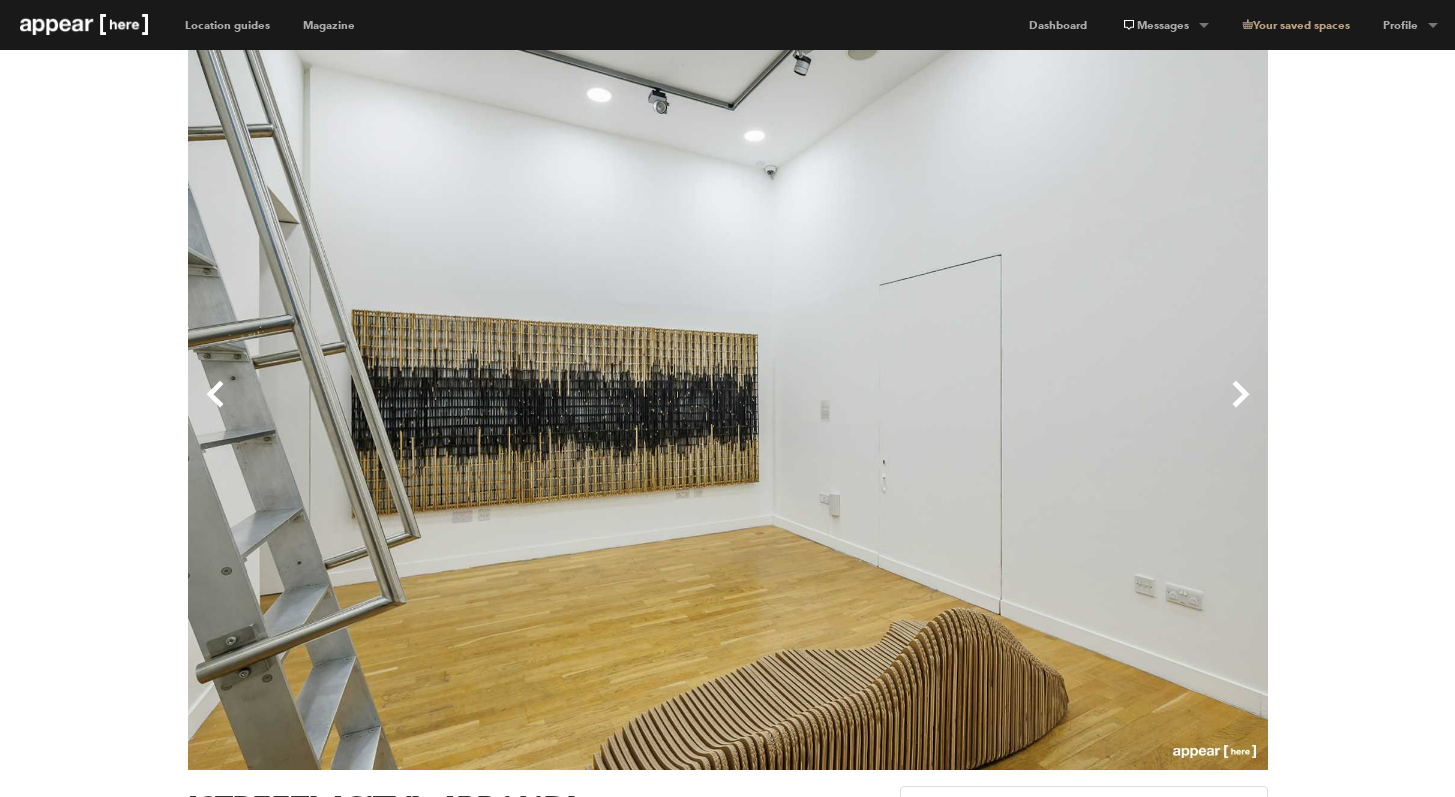 click on "Next" at bounding box center [998, 410] 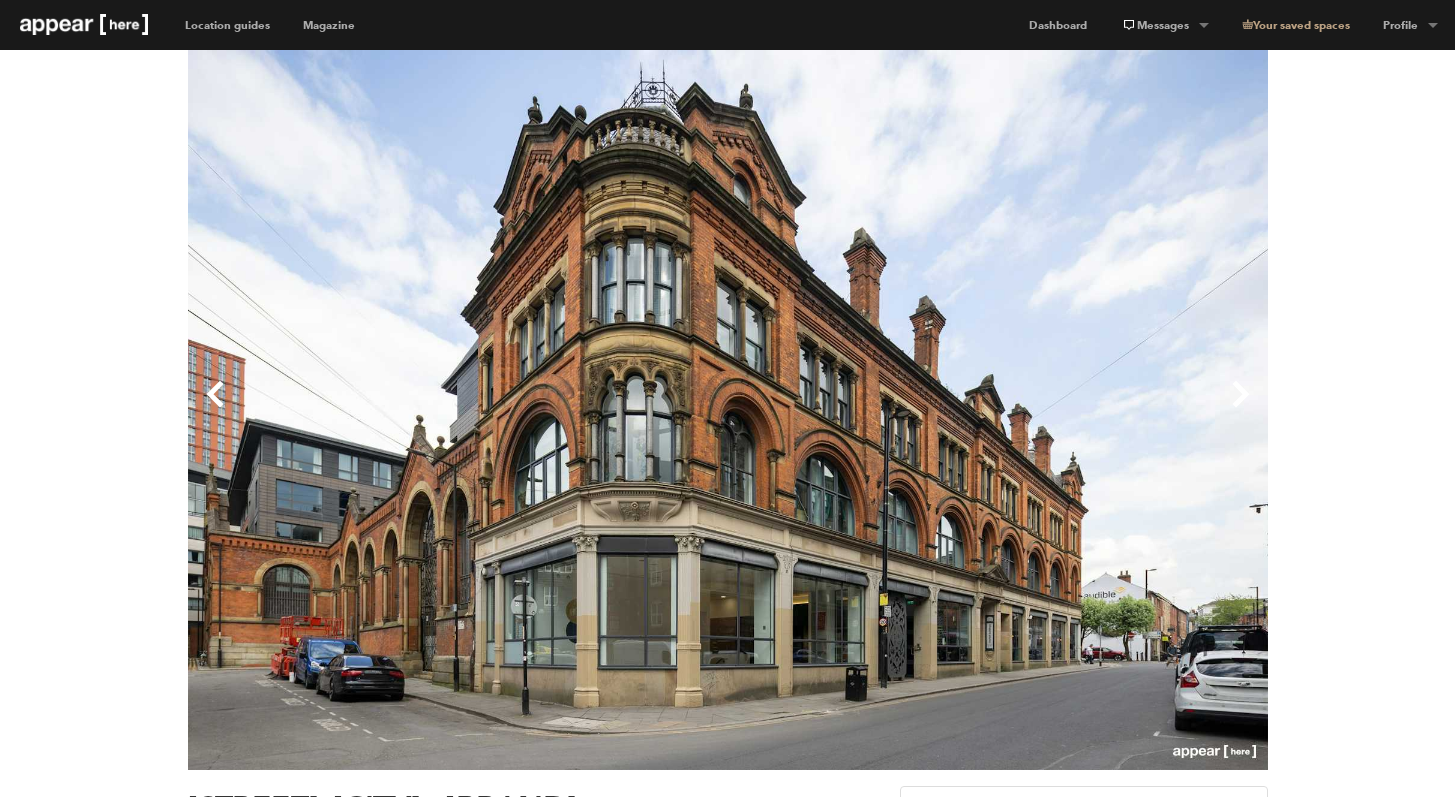 type 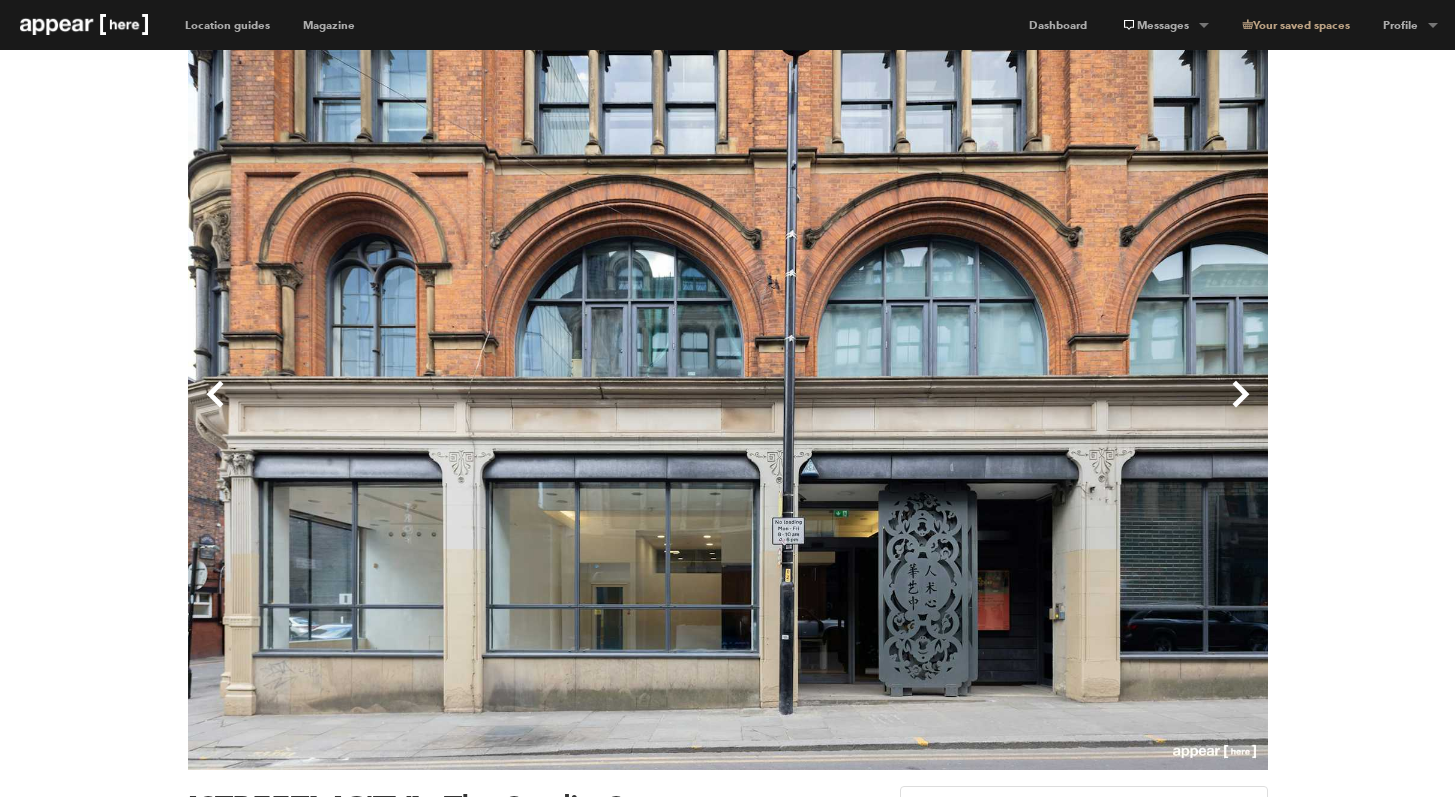 scroll, scrollTop: 0, scrollLeft: 0, axis: both 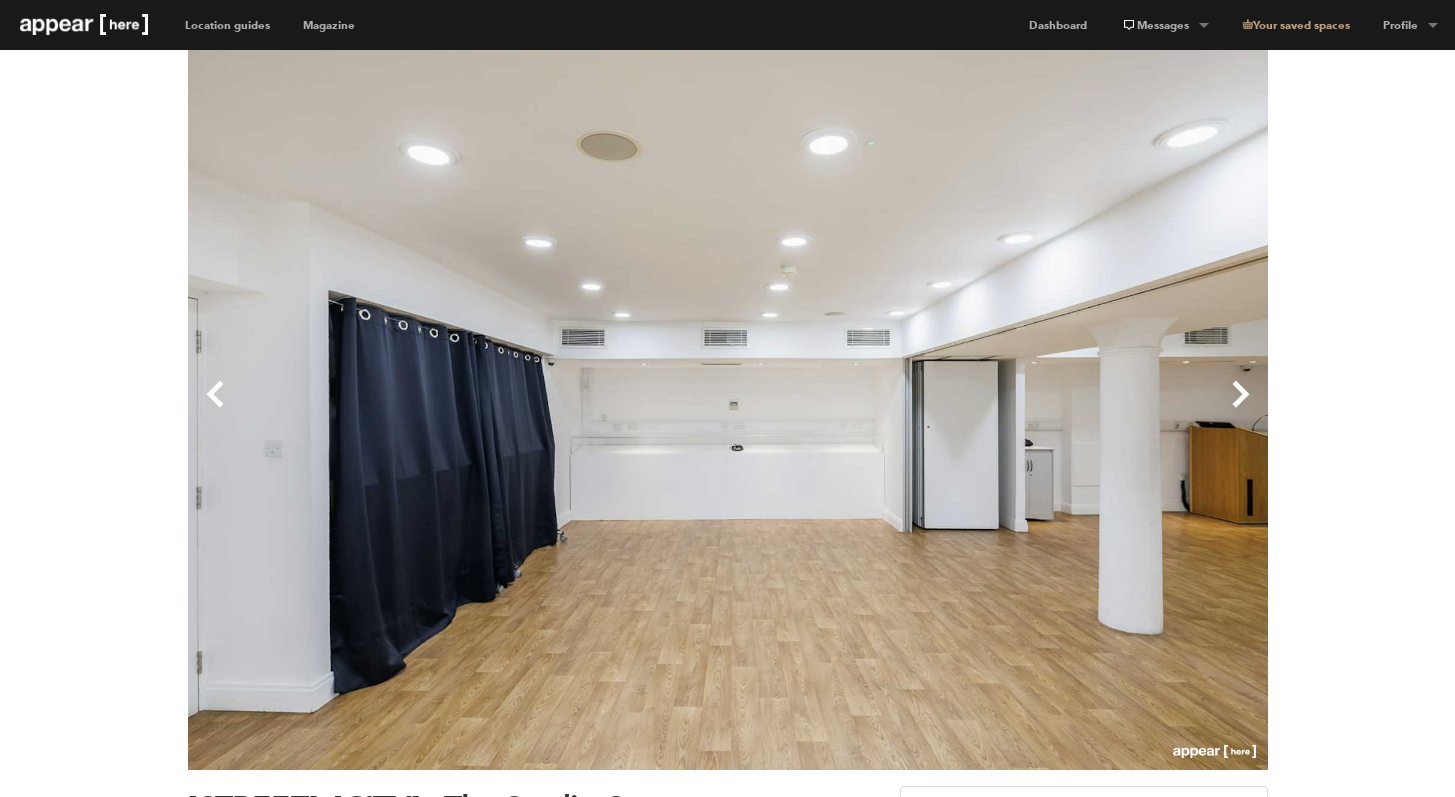 click on "Next" at bounding box center (998, 410) 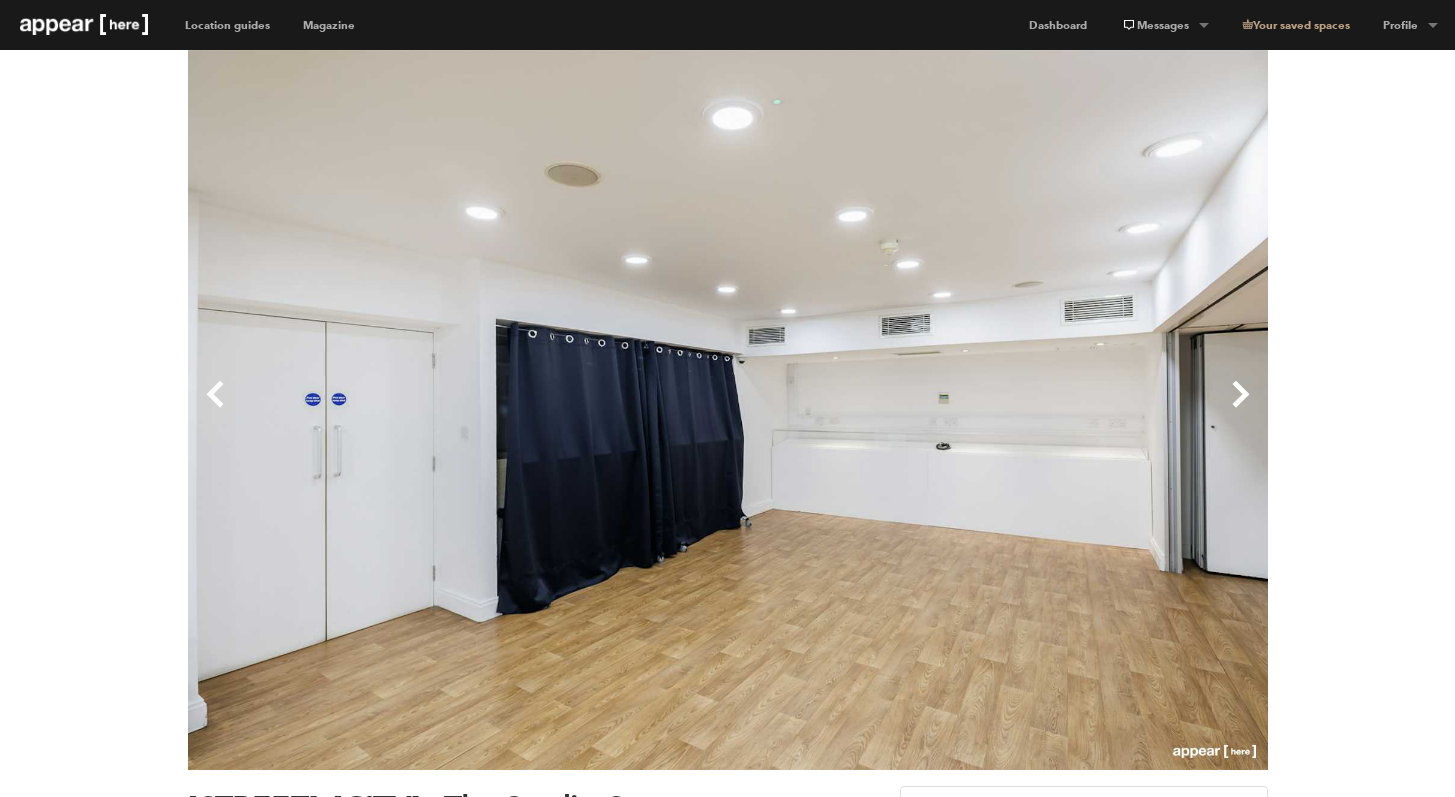 click on "Next" at bounding box center [998, 410] 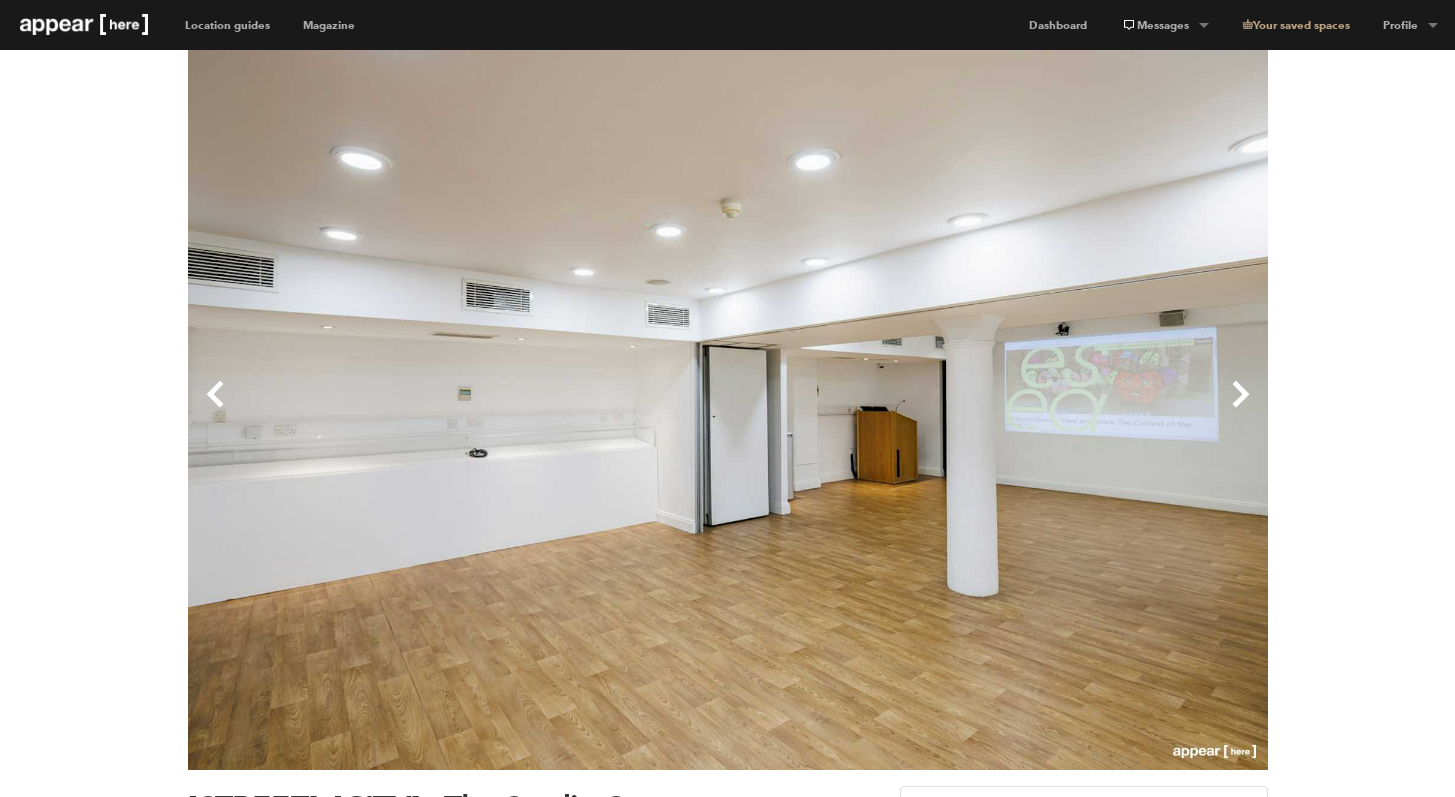click on "Next" at bounding box center (998, 410) 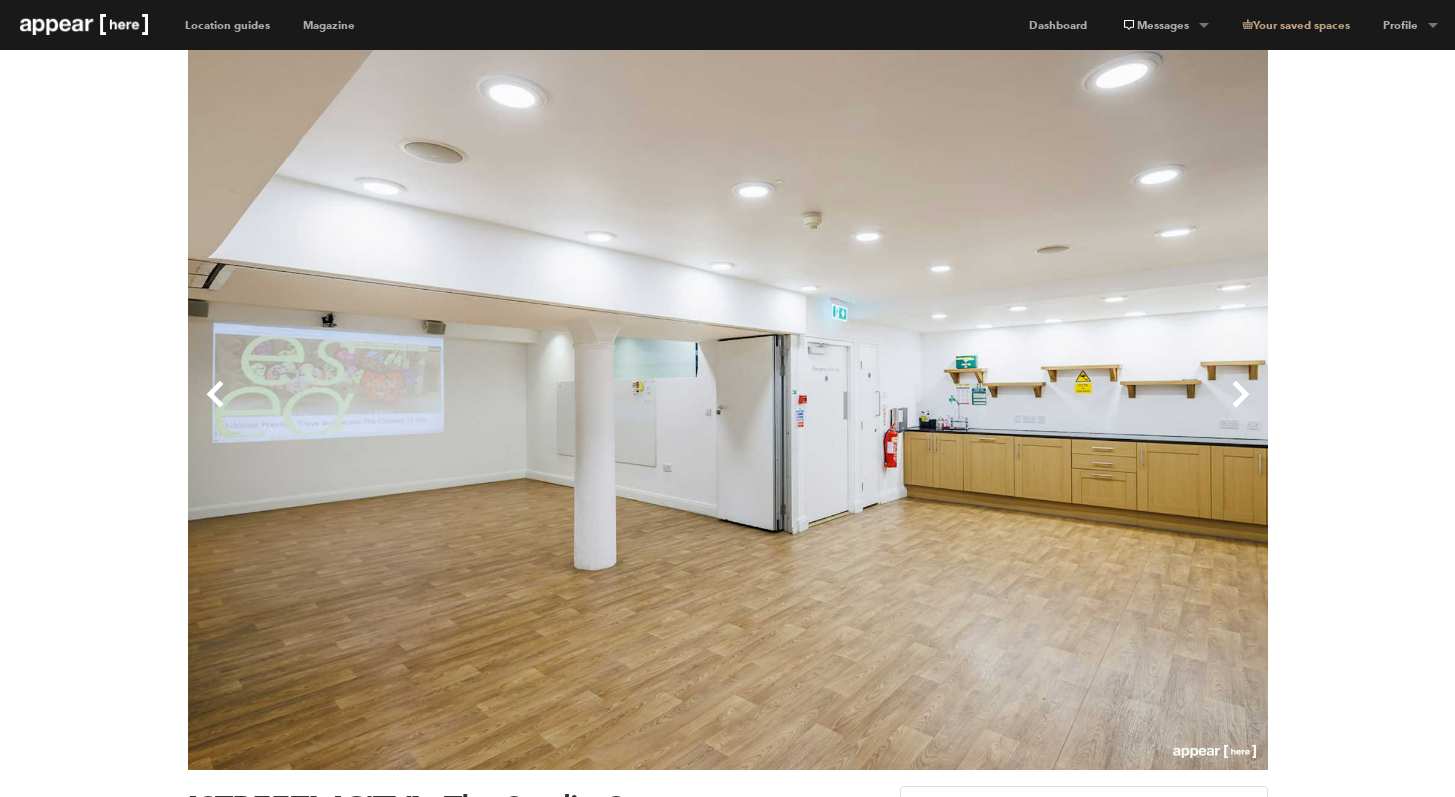 click on "Next" at bounding box center (998, 410) 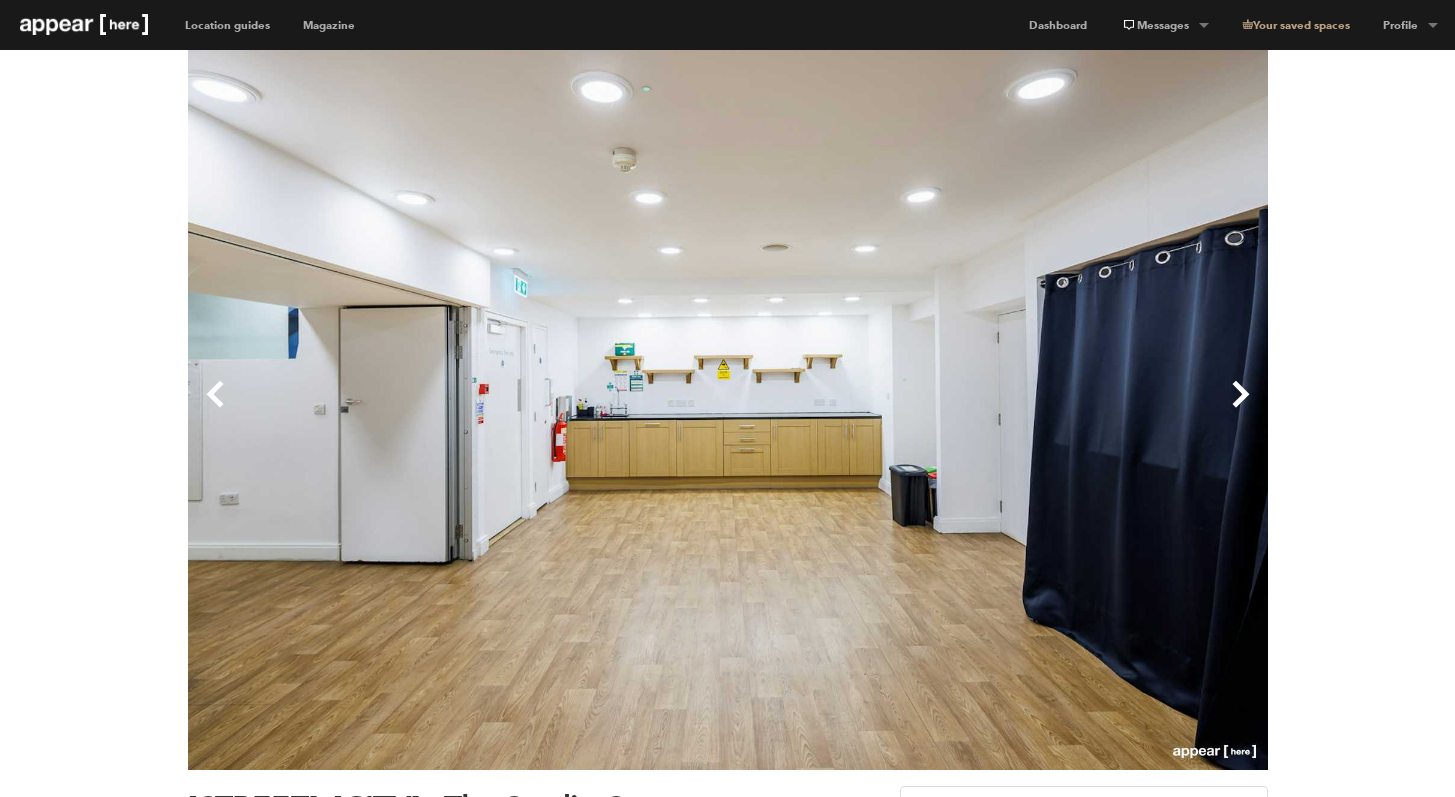 type 